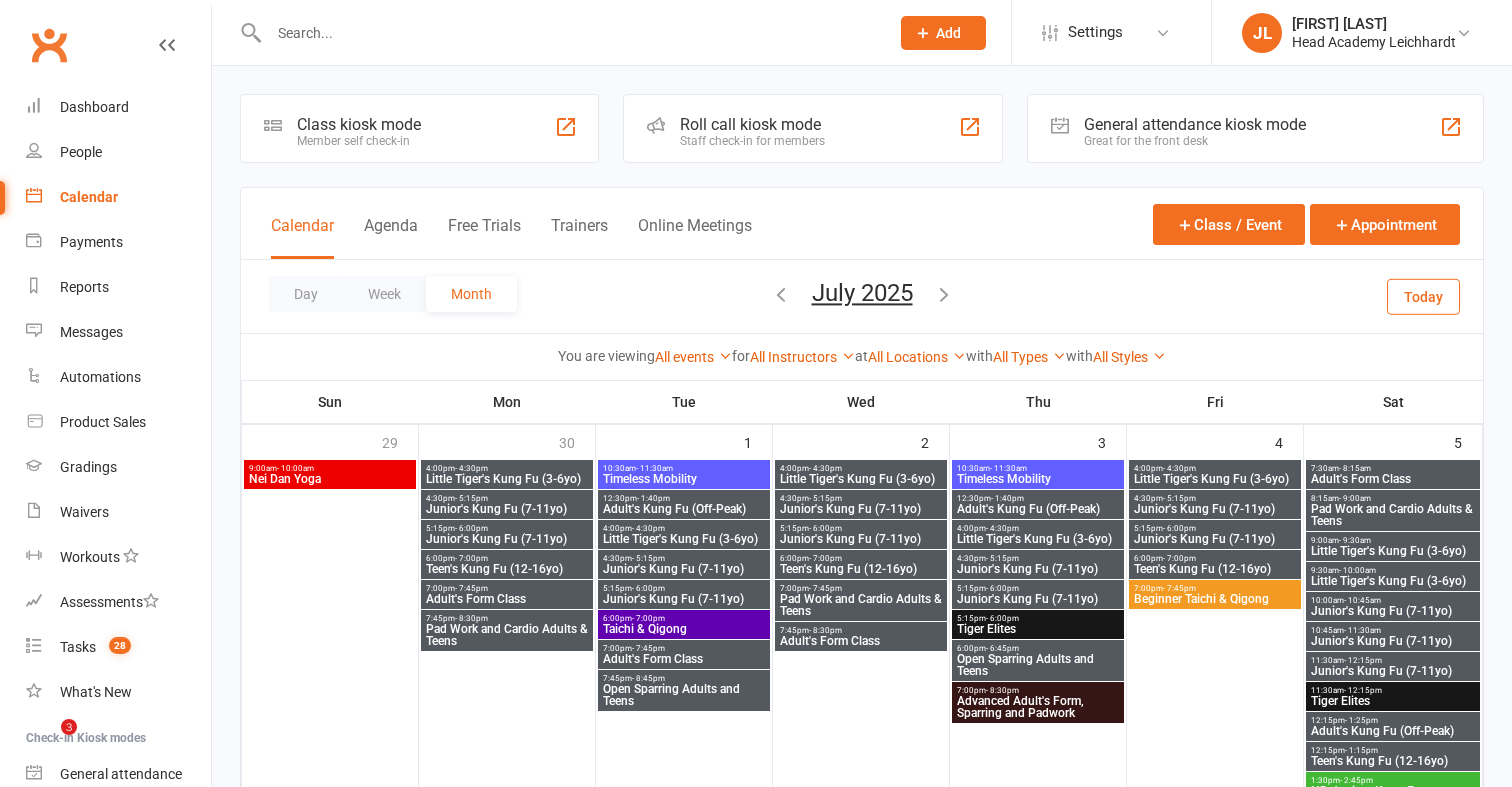 scroll, scrollTop: 1583, scrollLeft: 0, axis: vertical 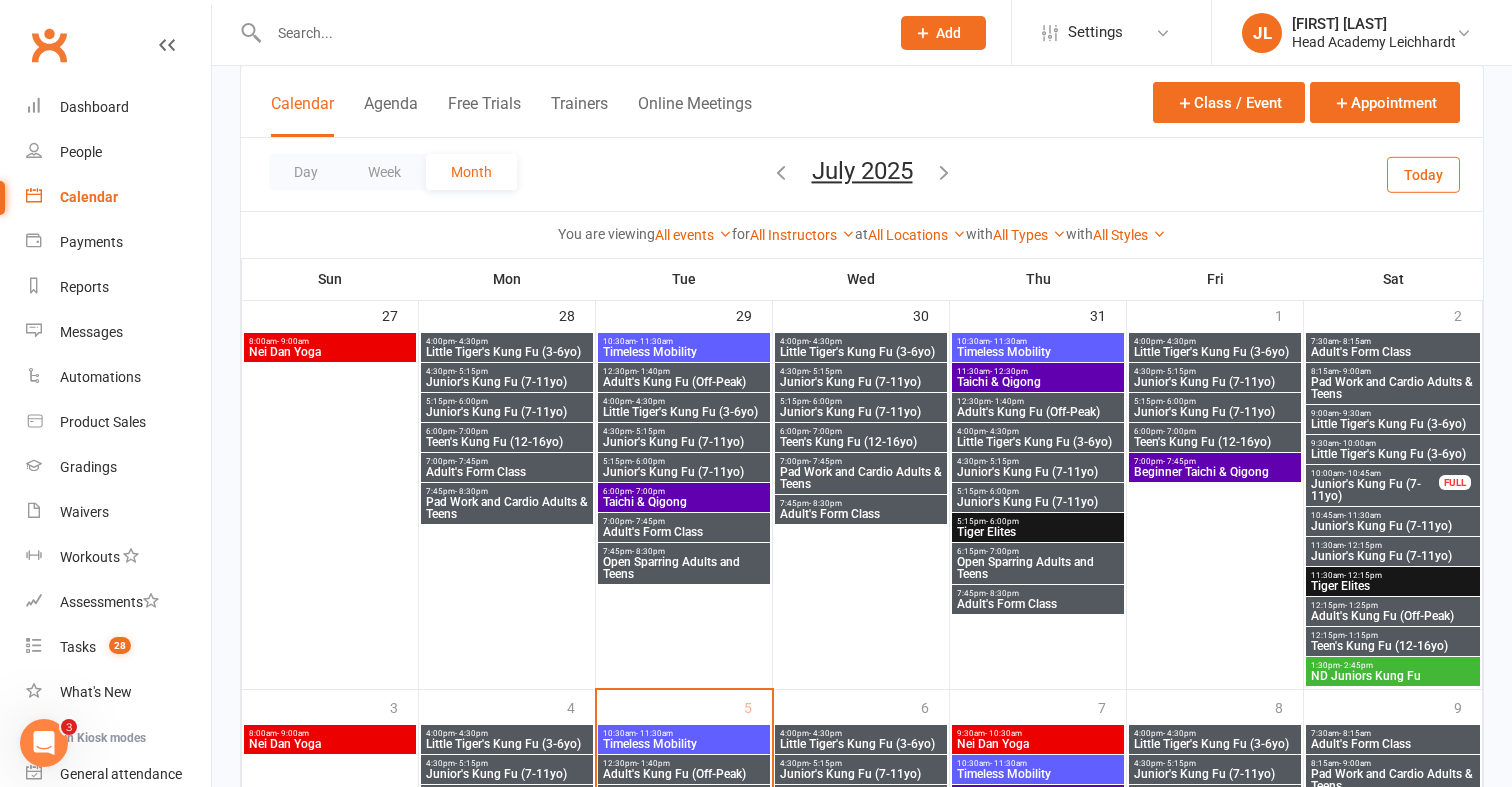 click at bounding box center [569, 33] 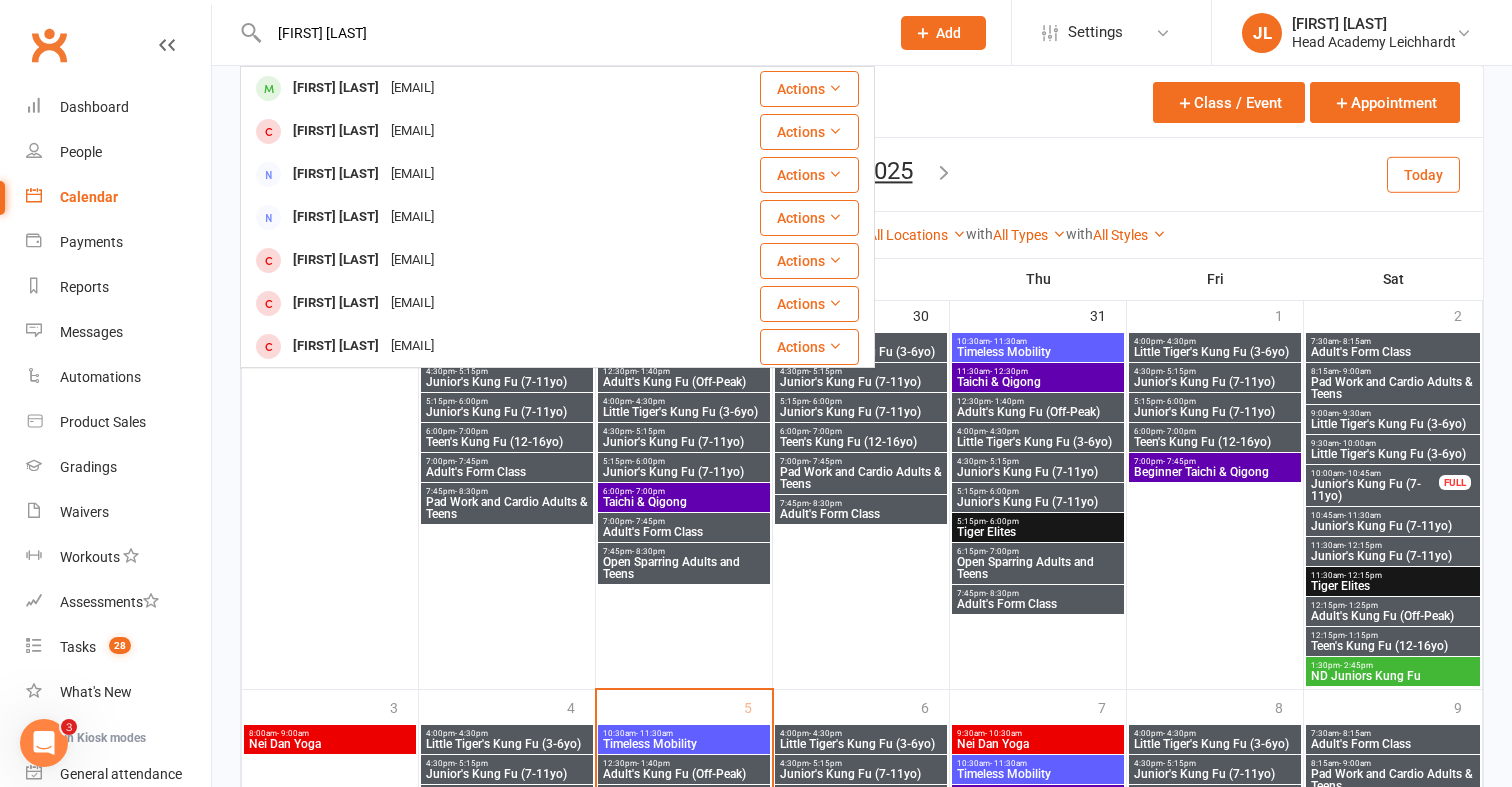 type on "[FIRST] [LAST]" 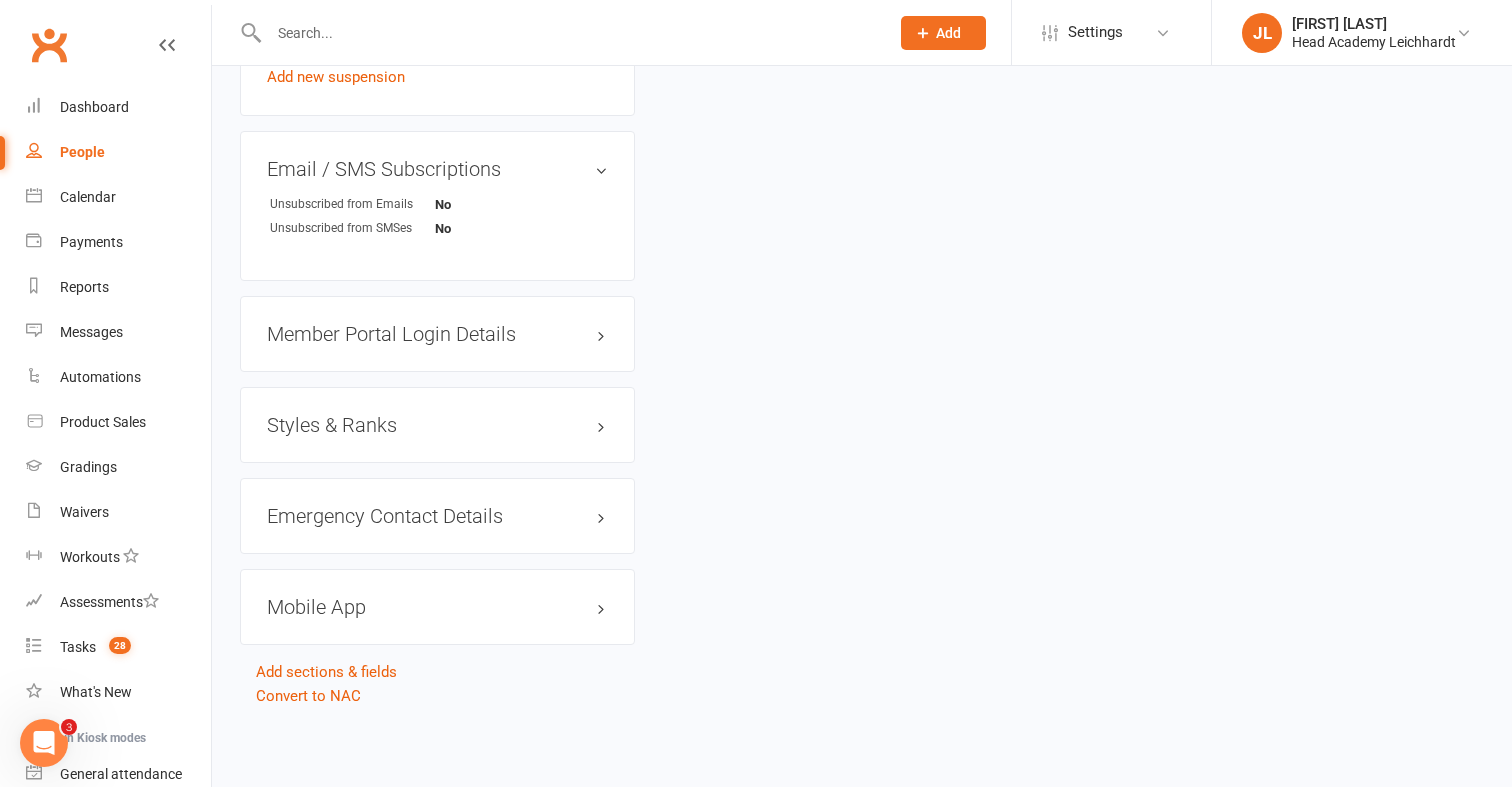 scroll, scrollTop: 0, scrollLeft: 0, axis: both 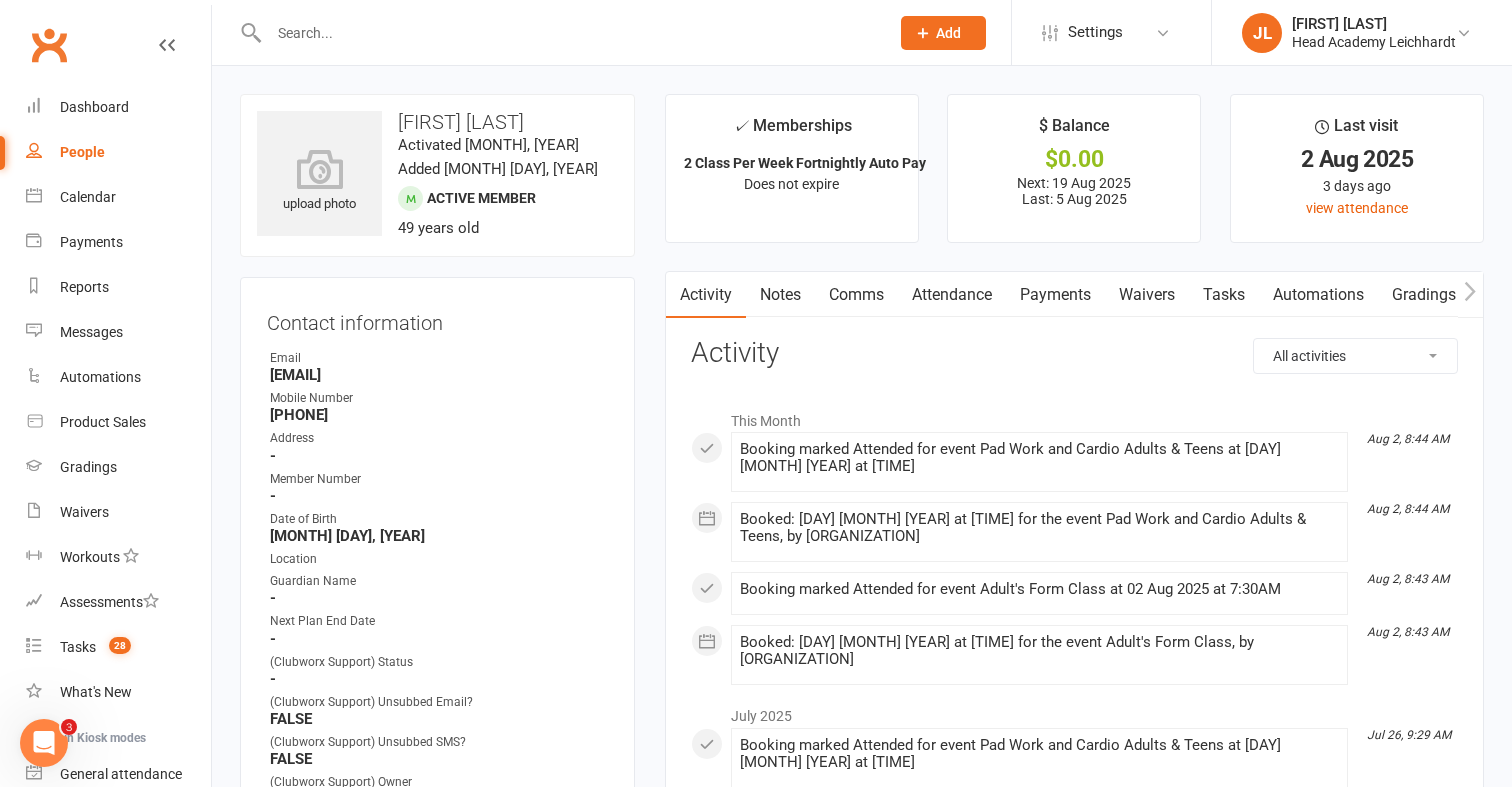 click on "Payments" at bounding box center (1055, 295) 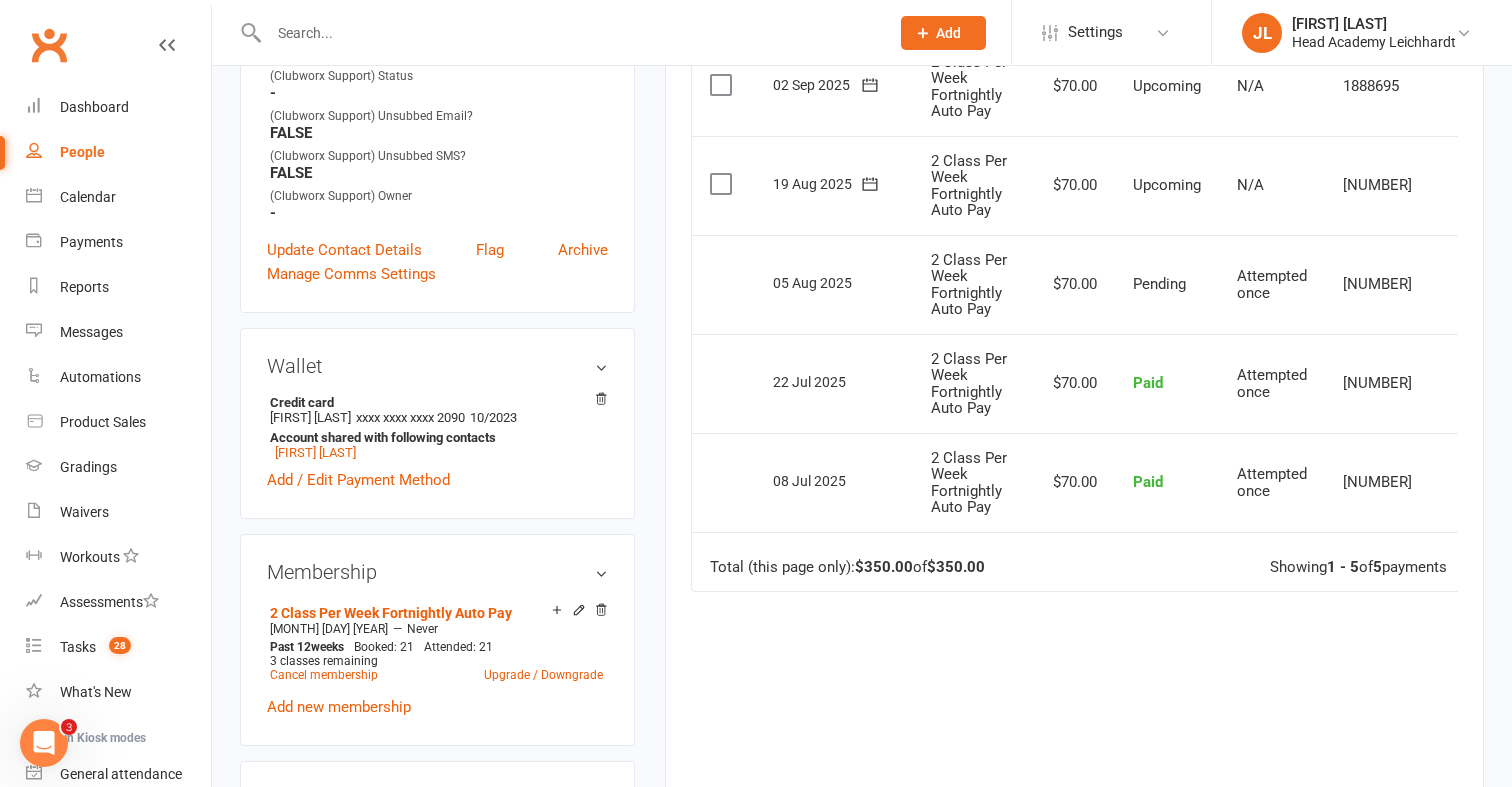 scroll, scrollTop: 594, scrollLeft: 0, axis: vertical 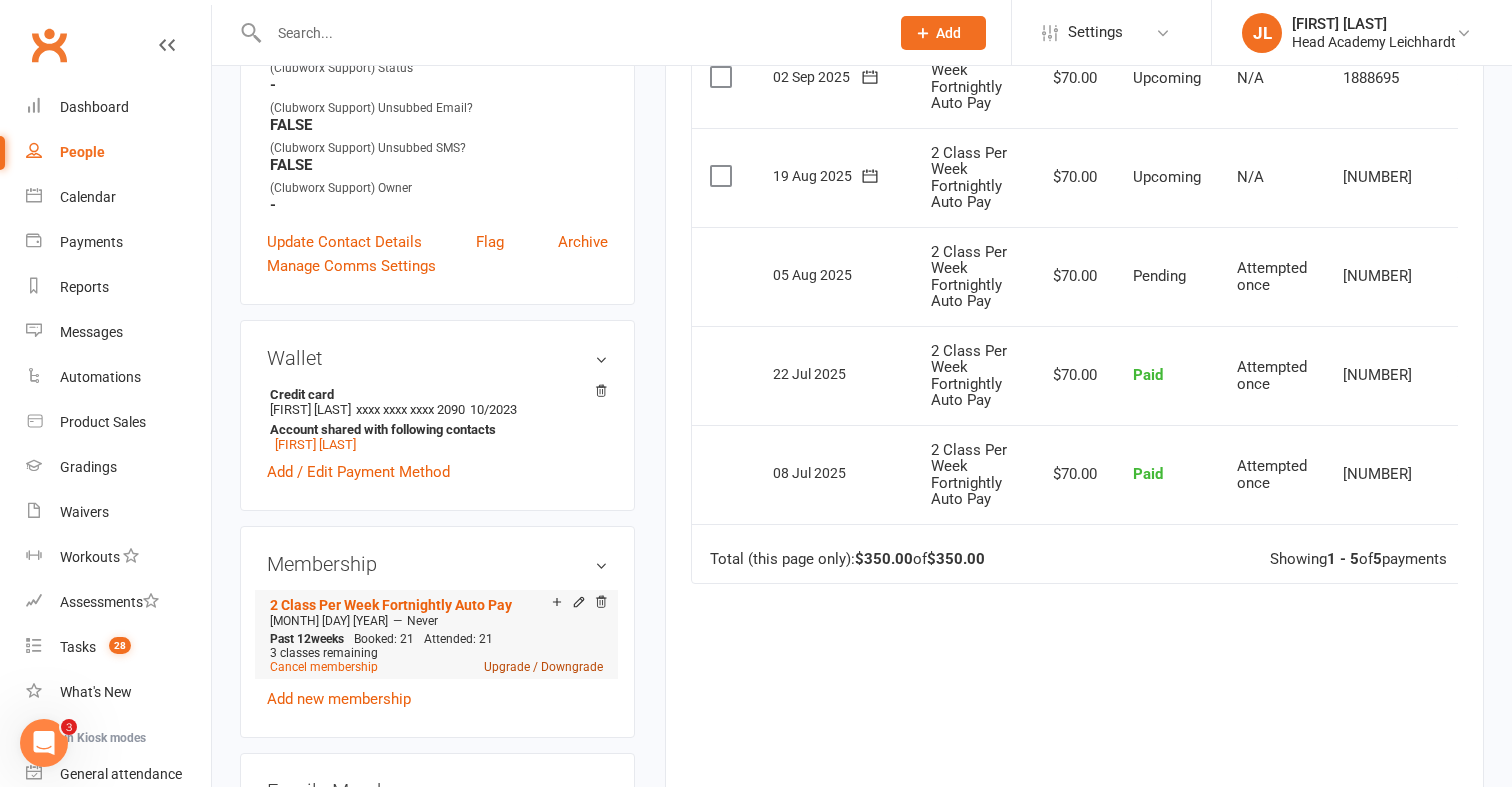 click on "Upgrade / Downgrade" at bounding box center [543, 667] 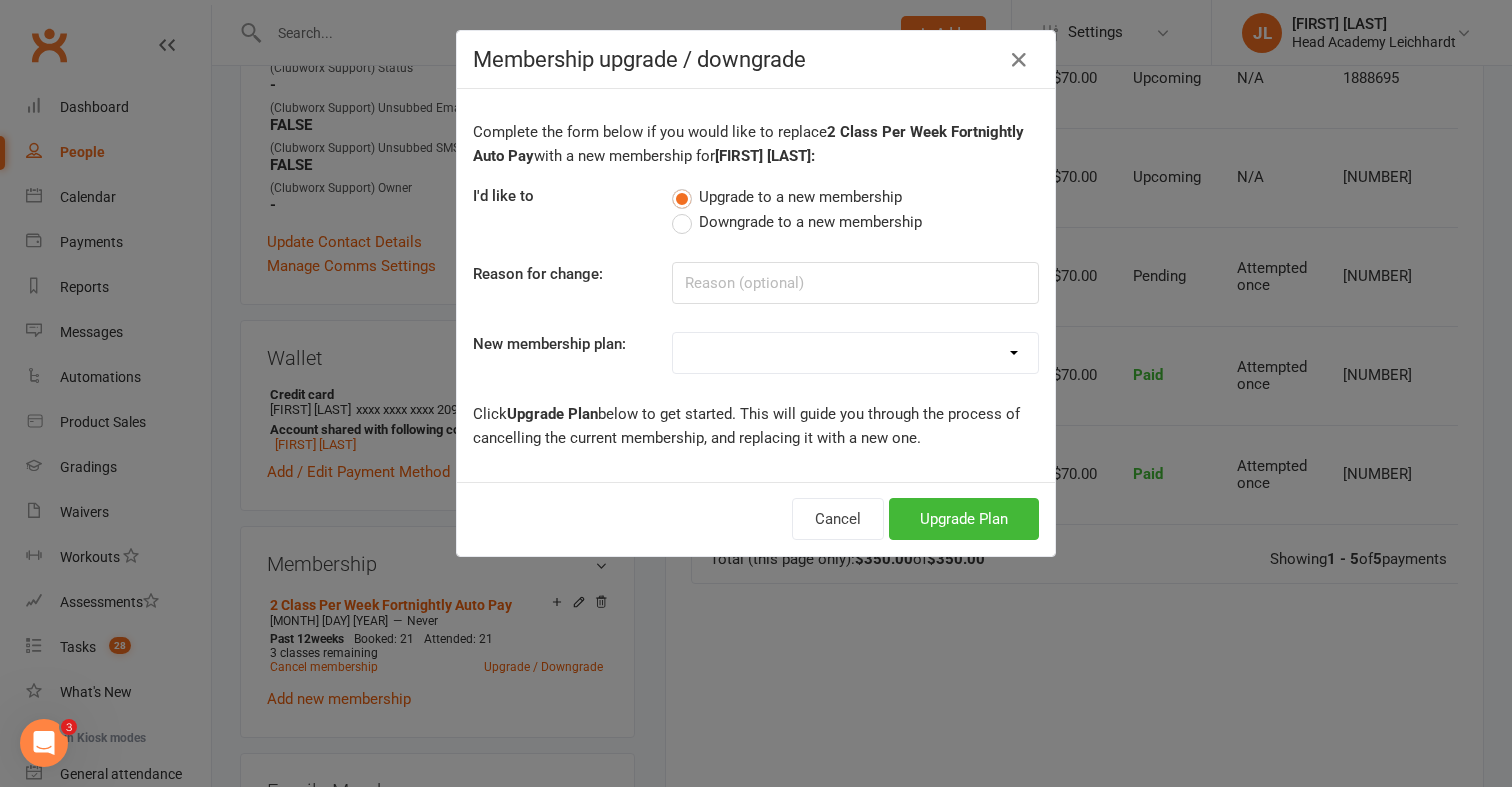 click on "Downgrade to a new membership" at bounding box center [810, 220] 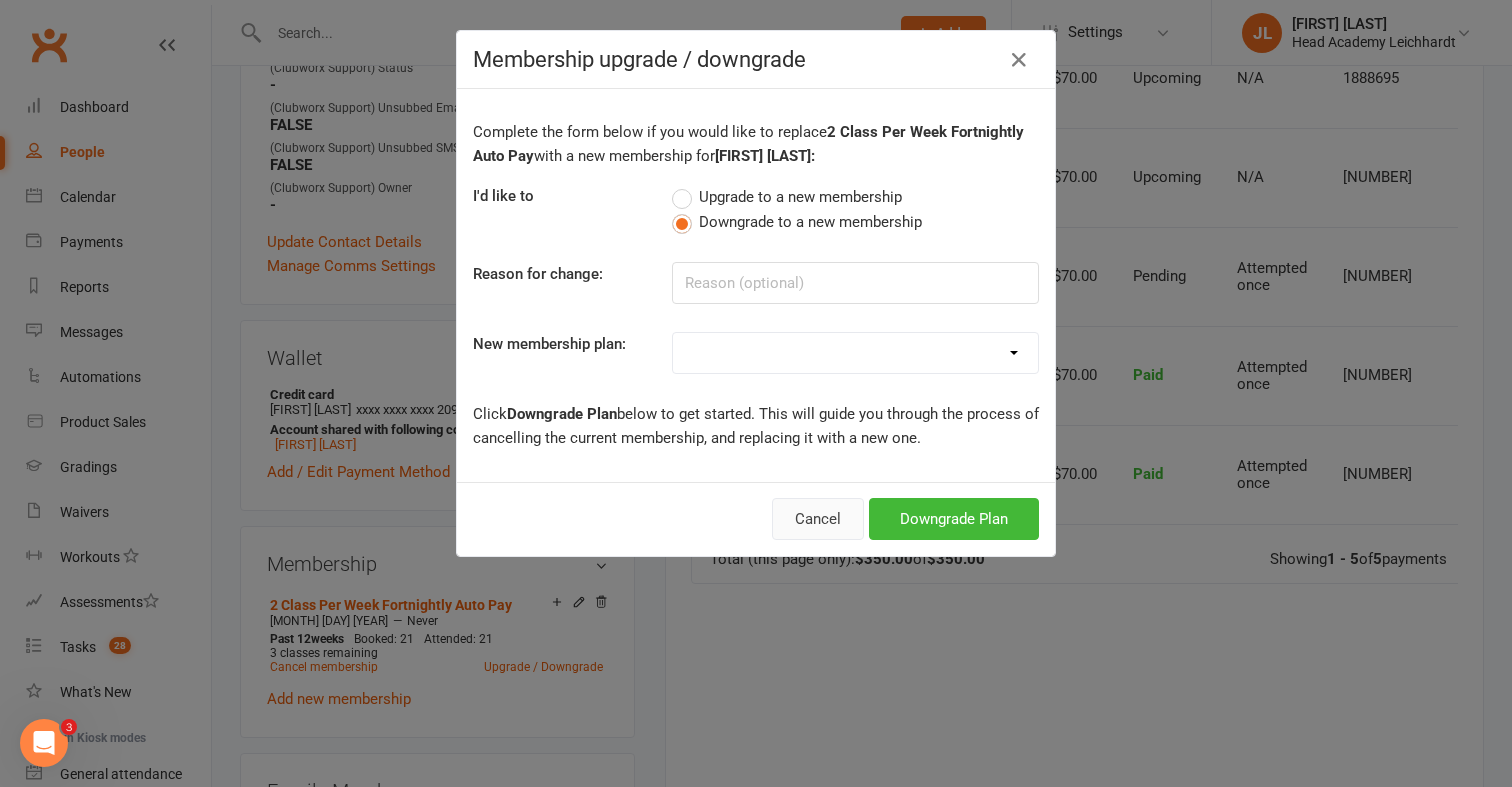 click on "Cancel" at bounding box center [818, 519] 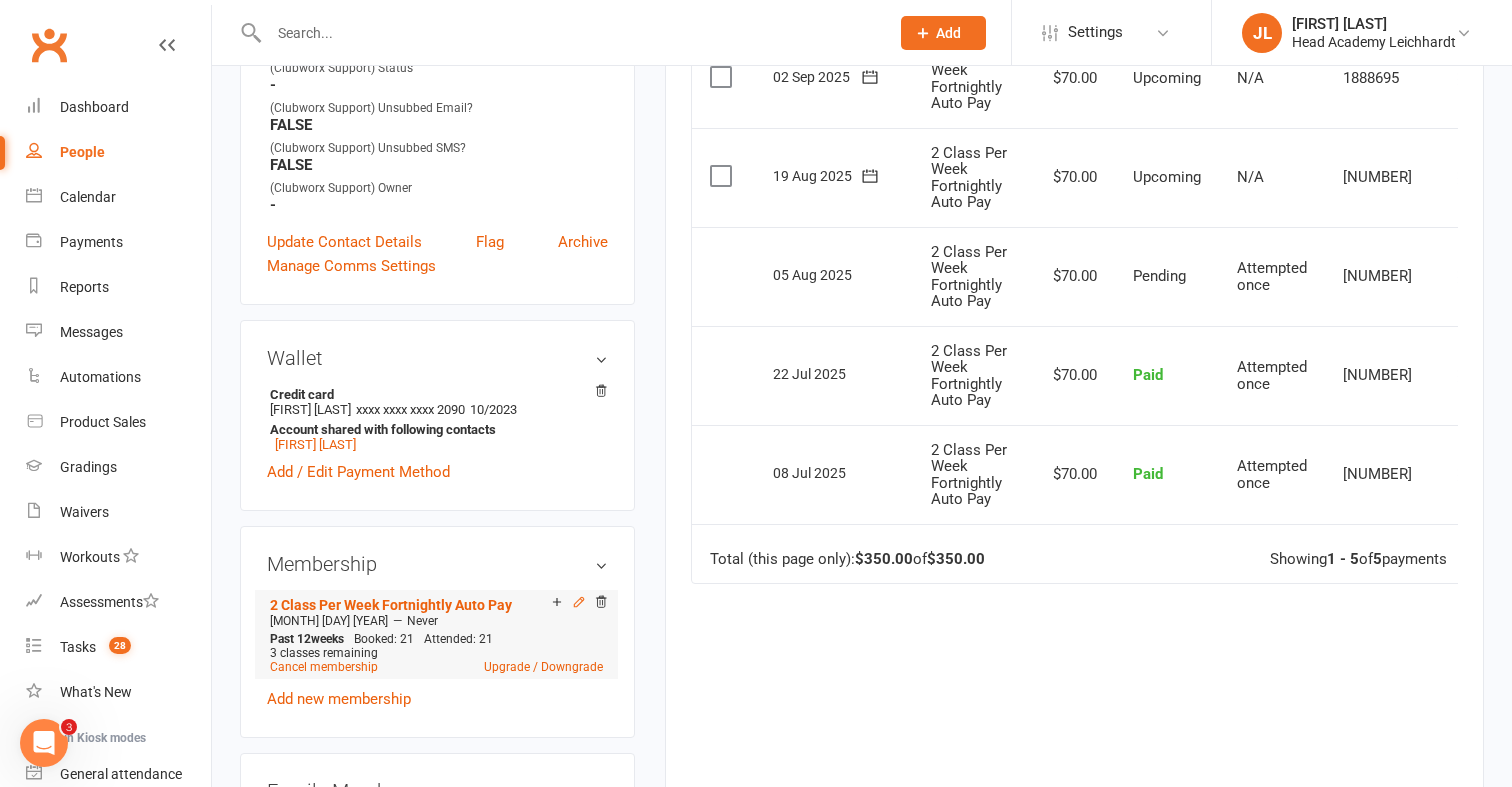 click 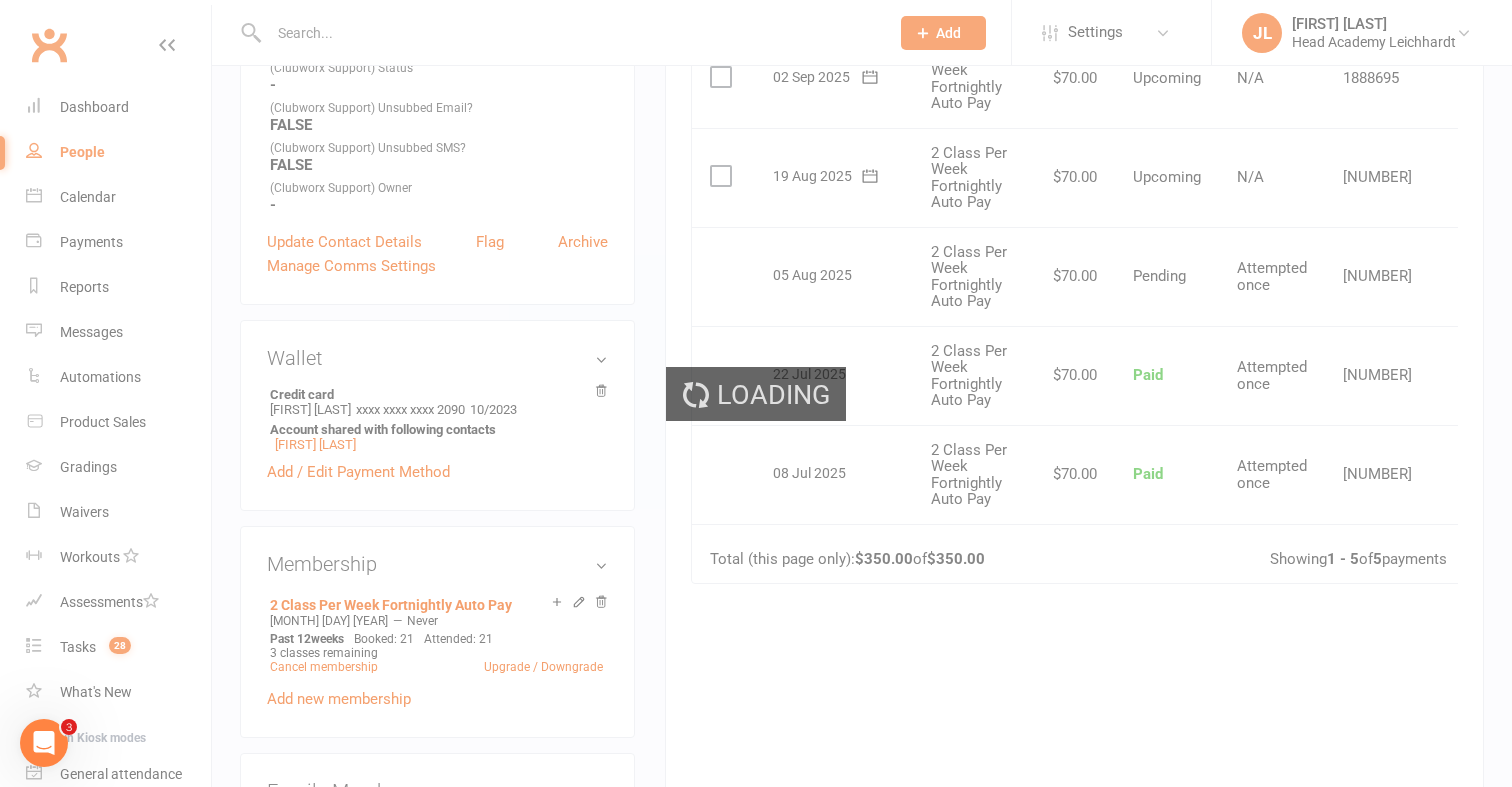 scroll, scrollTop: 0, scrollLeft: 0, axis: both 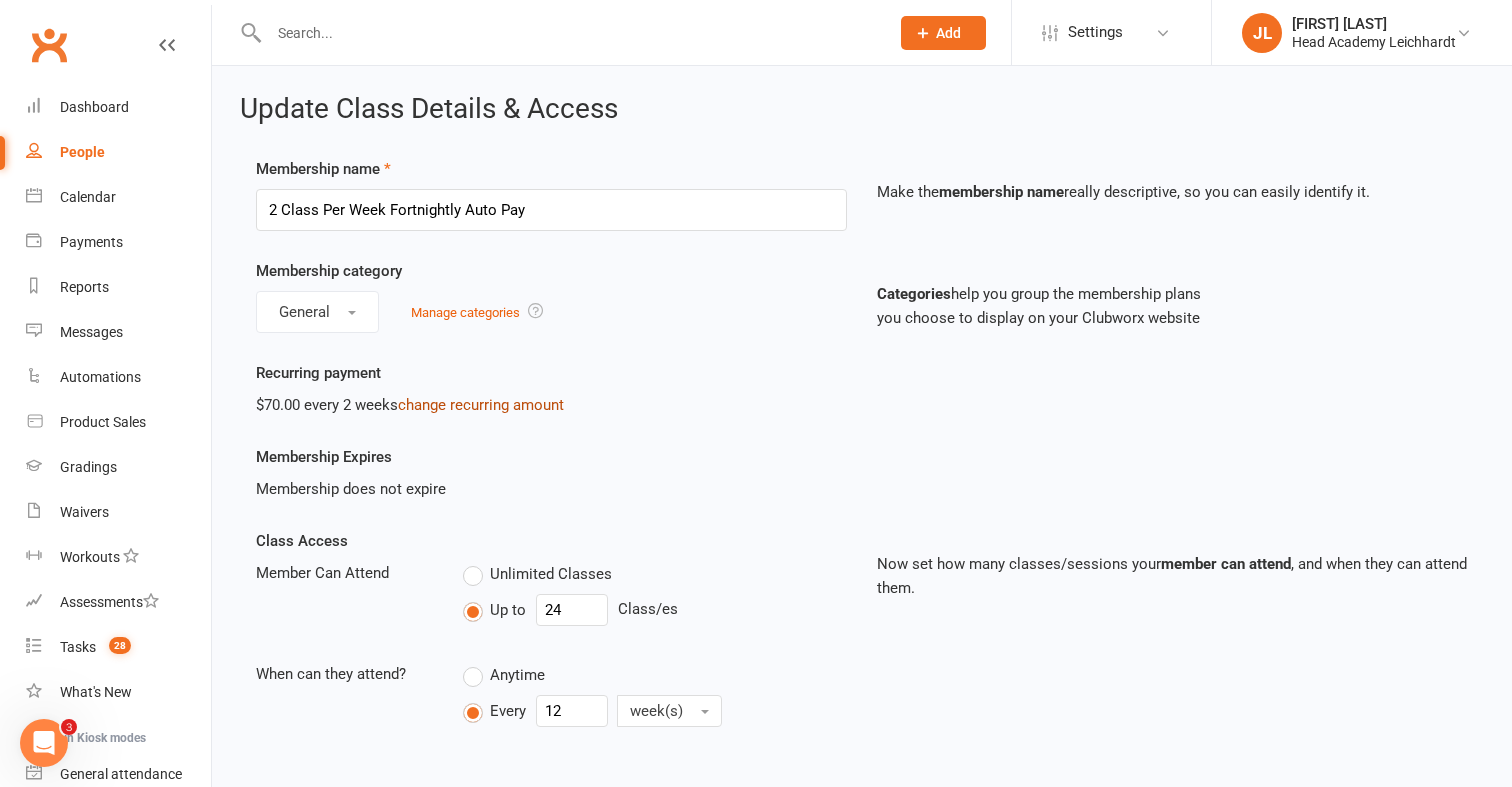 click on "change recurring amount" at bounding box center [481, 405] 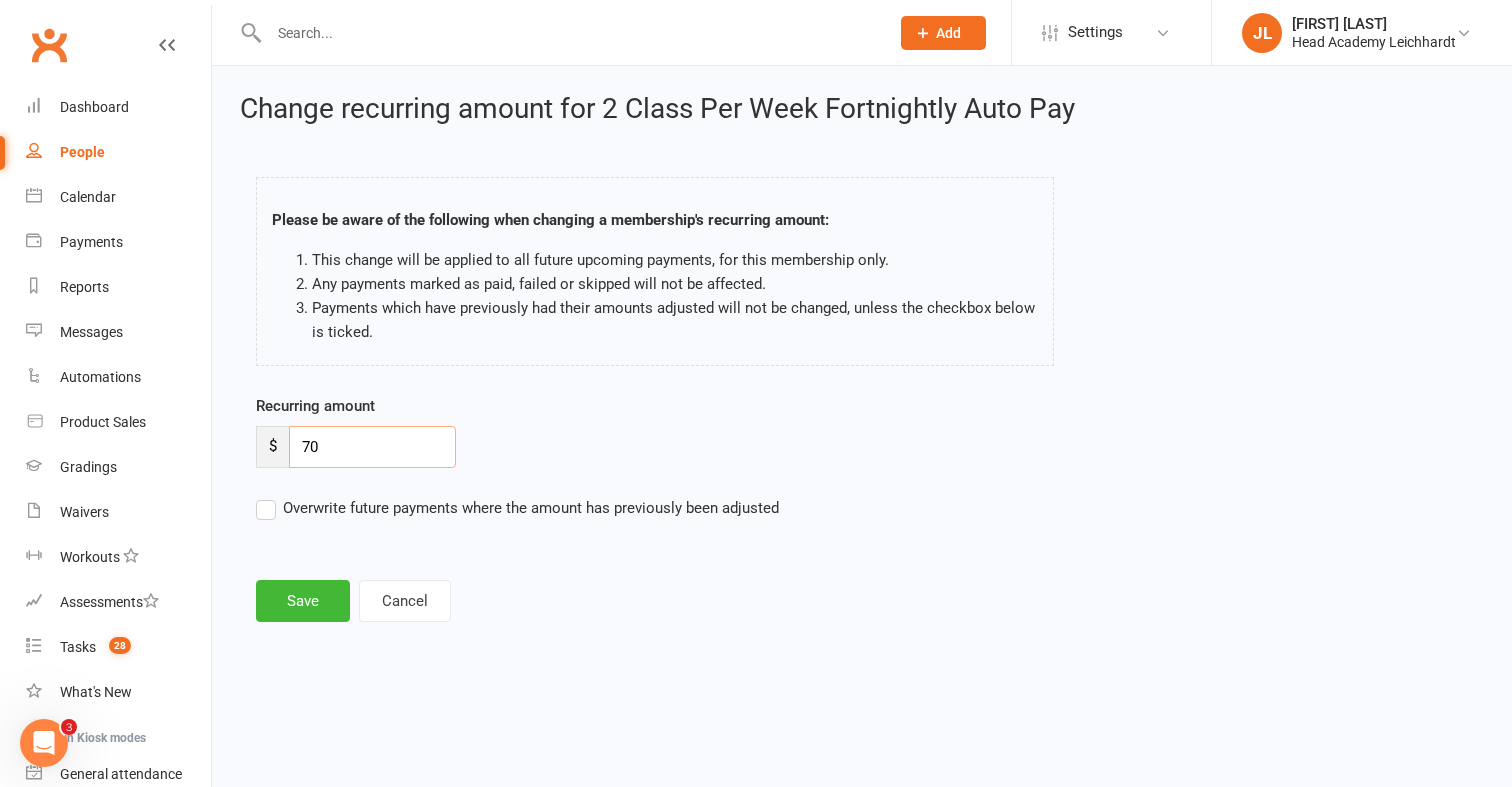 click on "70" at bounding box center (372, 447) 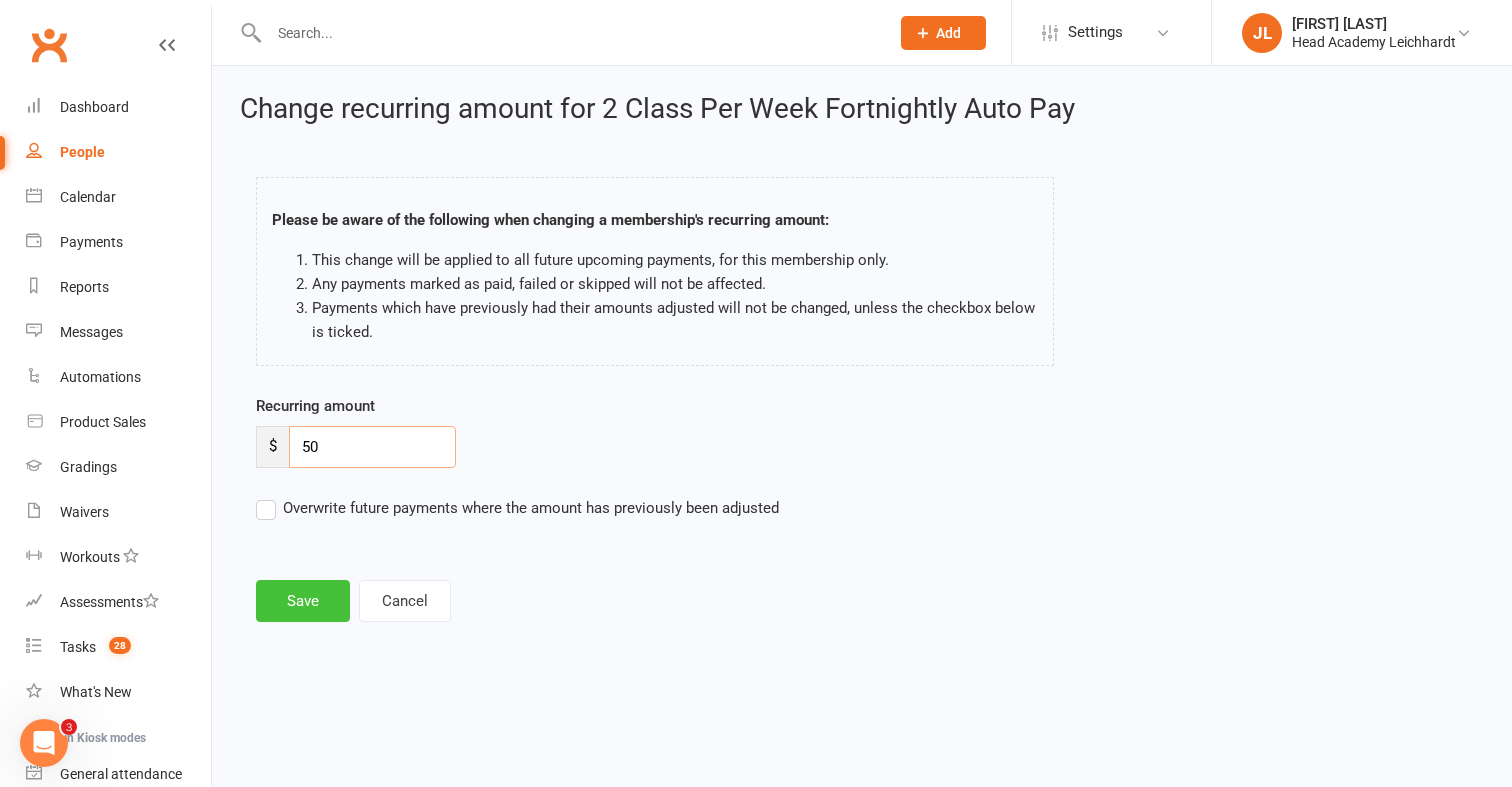 type on "50" 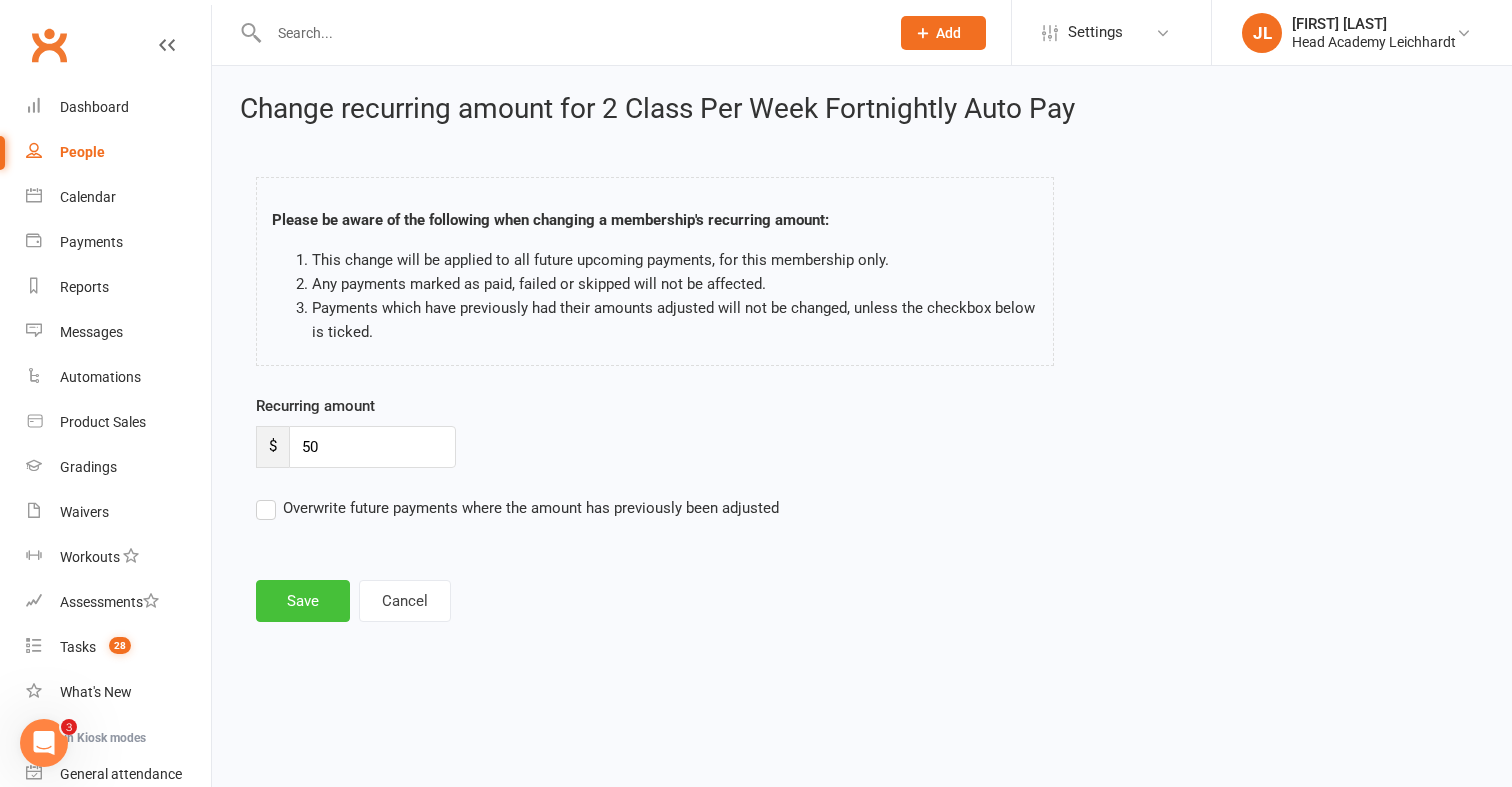 click on "Save" at bounding box center [303, 601] 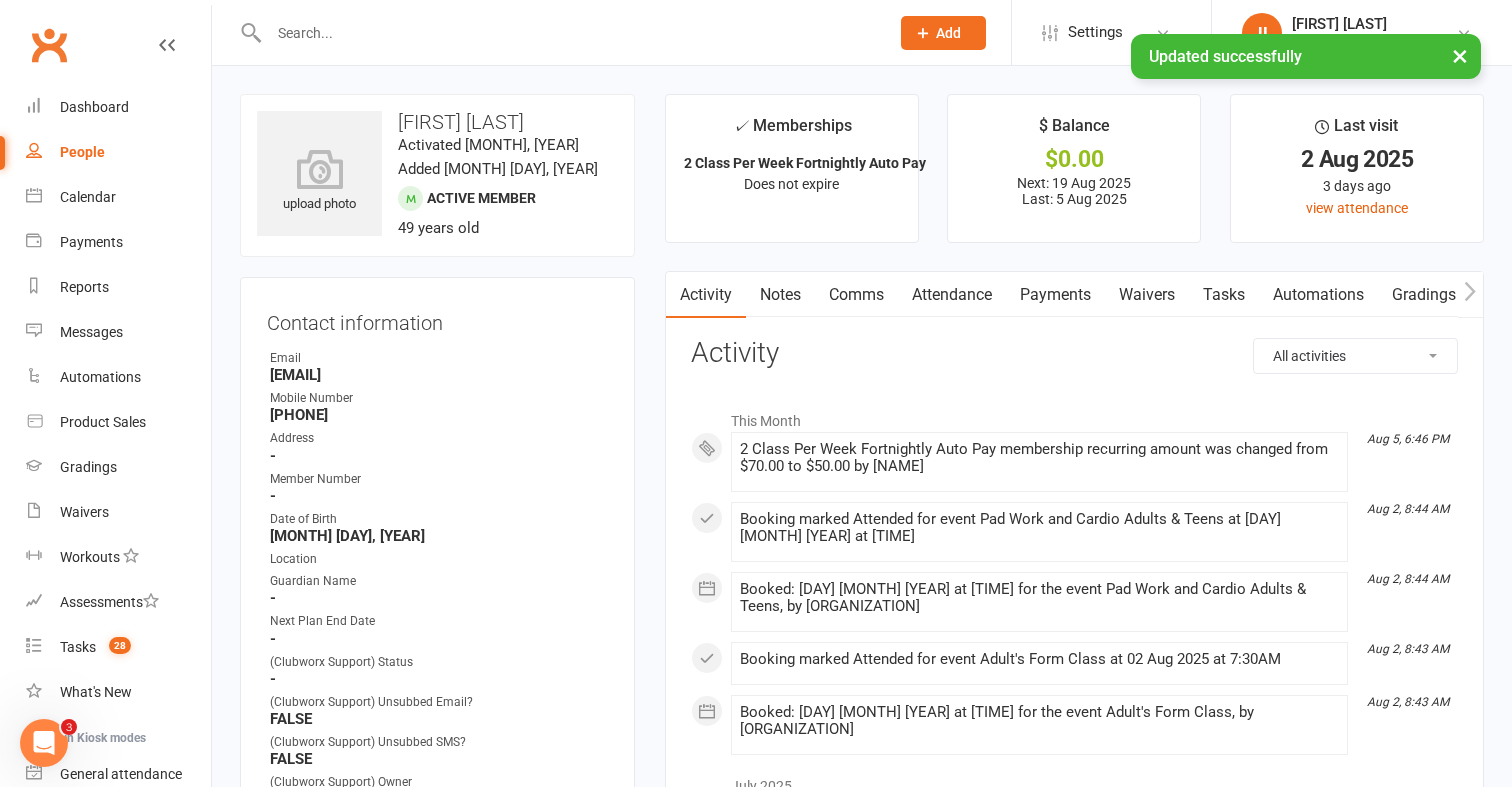 click on "Payments" at bounding box center [1055, 295] 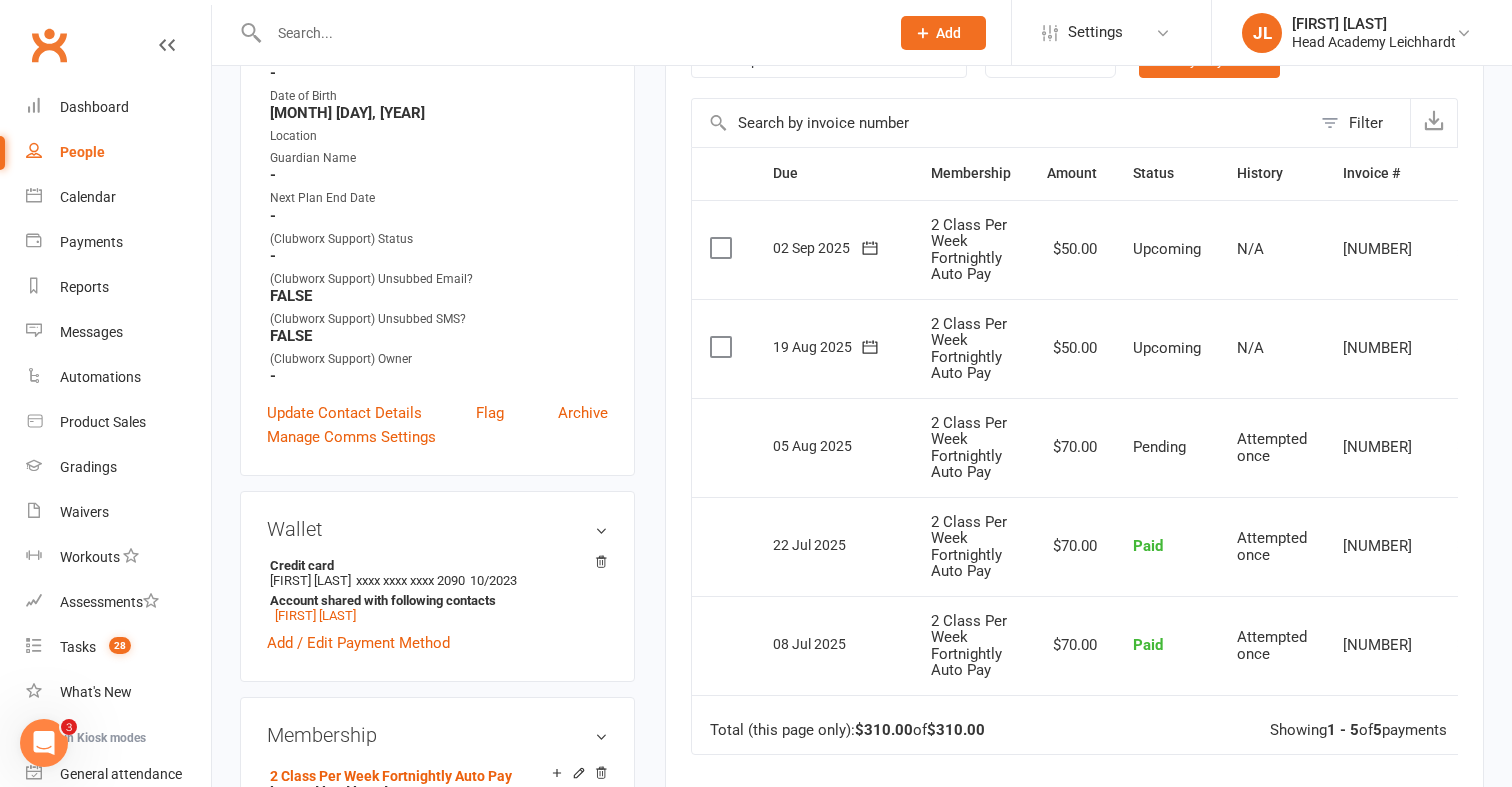 scroll, scrollTop: 0, scrollLeft: 0, axis: both 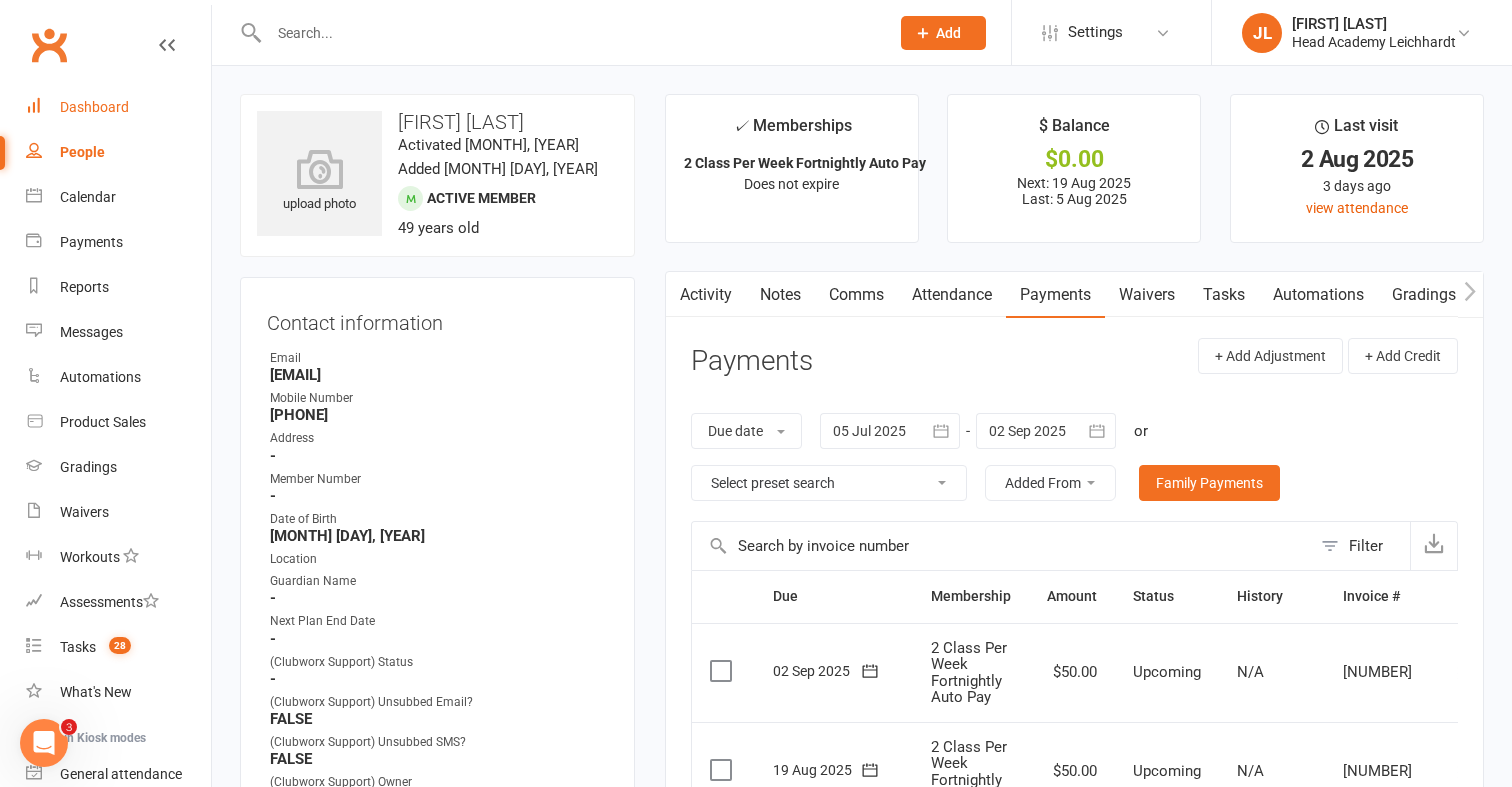click on "Dashboard" at bounding box center [118, 107] 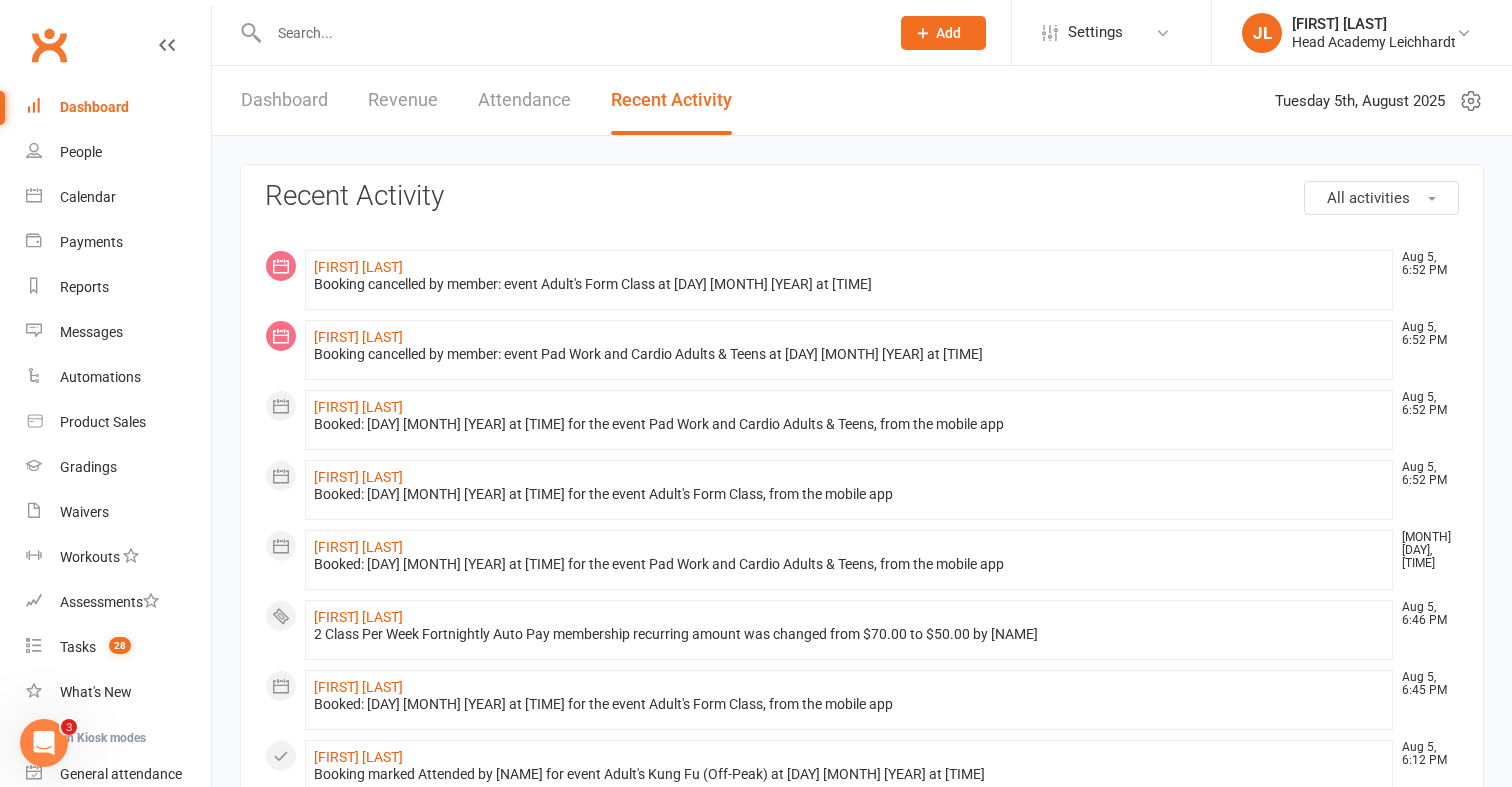 click on "Dashboard" at bounding box center (284, 100) 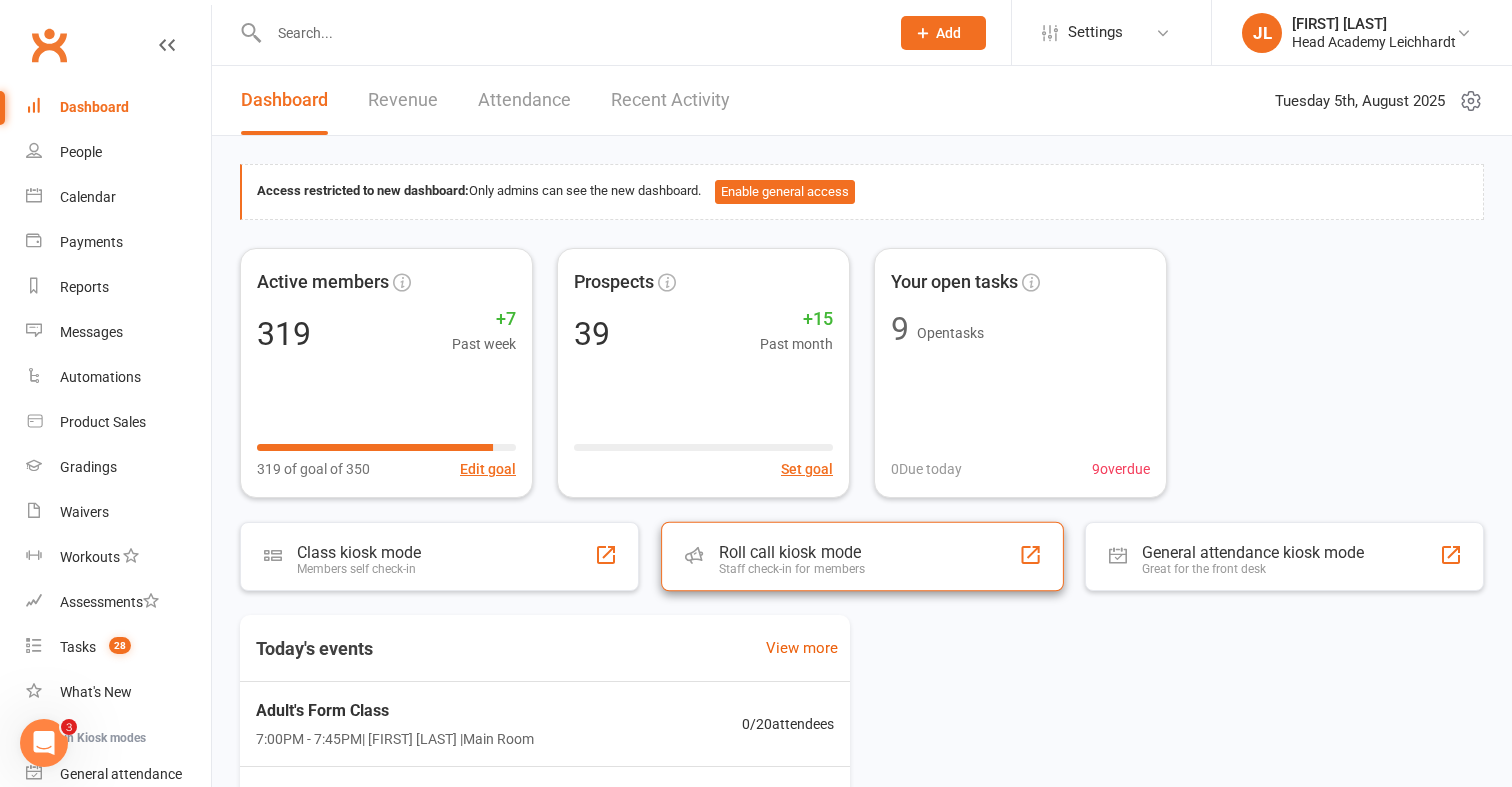 click on "Staff check-in for members" at bounding box center [791, 569] 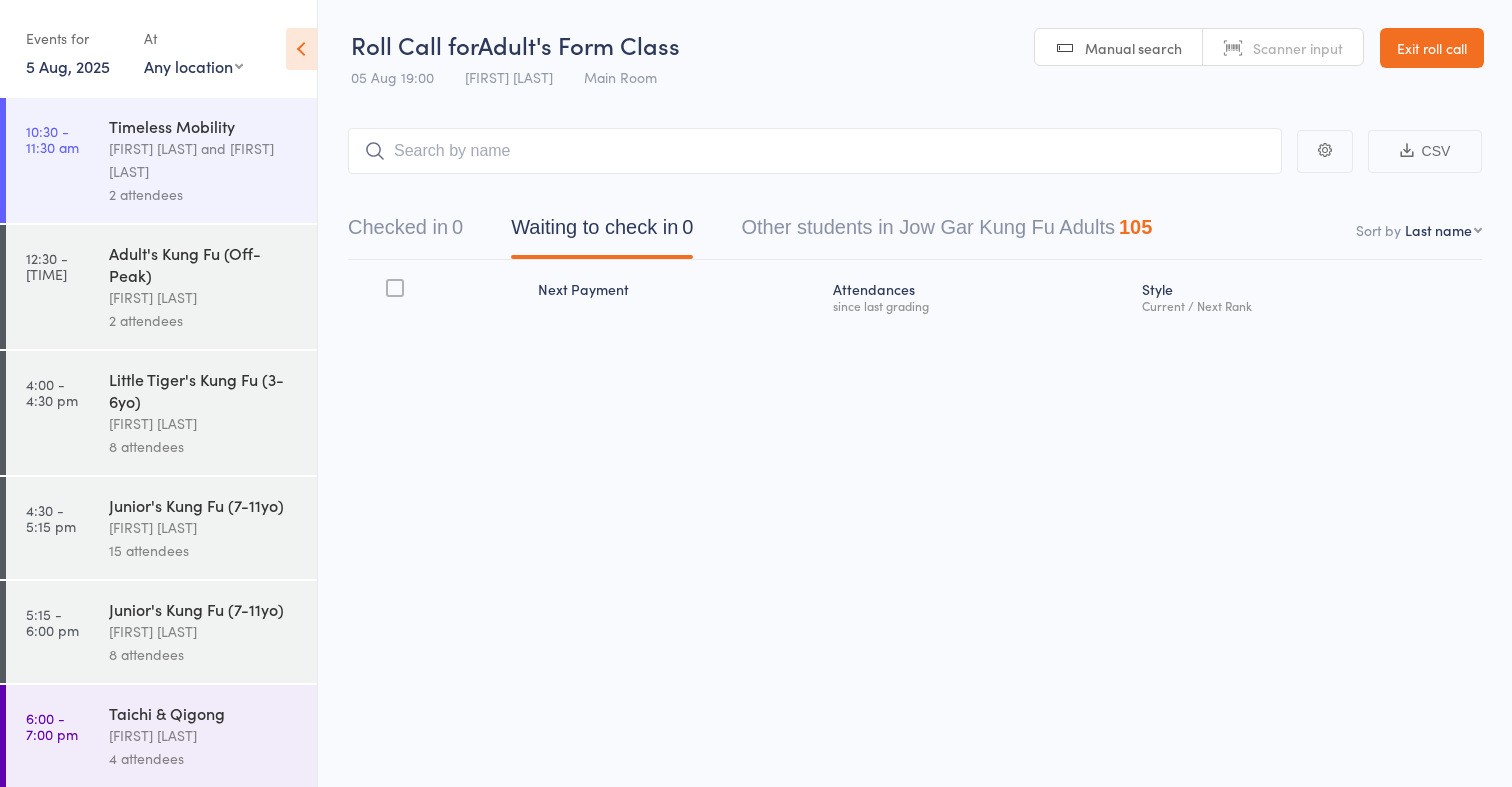 scroll, scrollTop: 0, scrollLeft: 0, axis: both 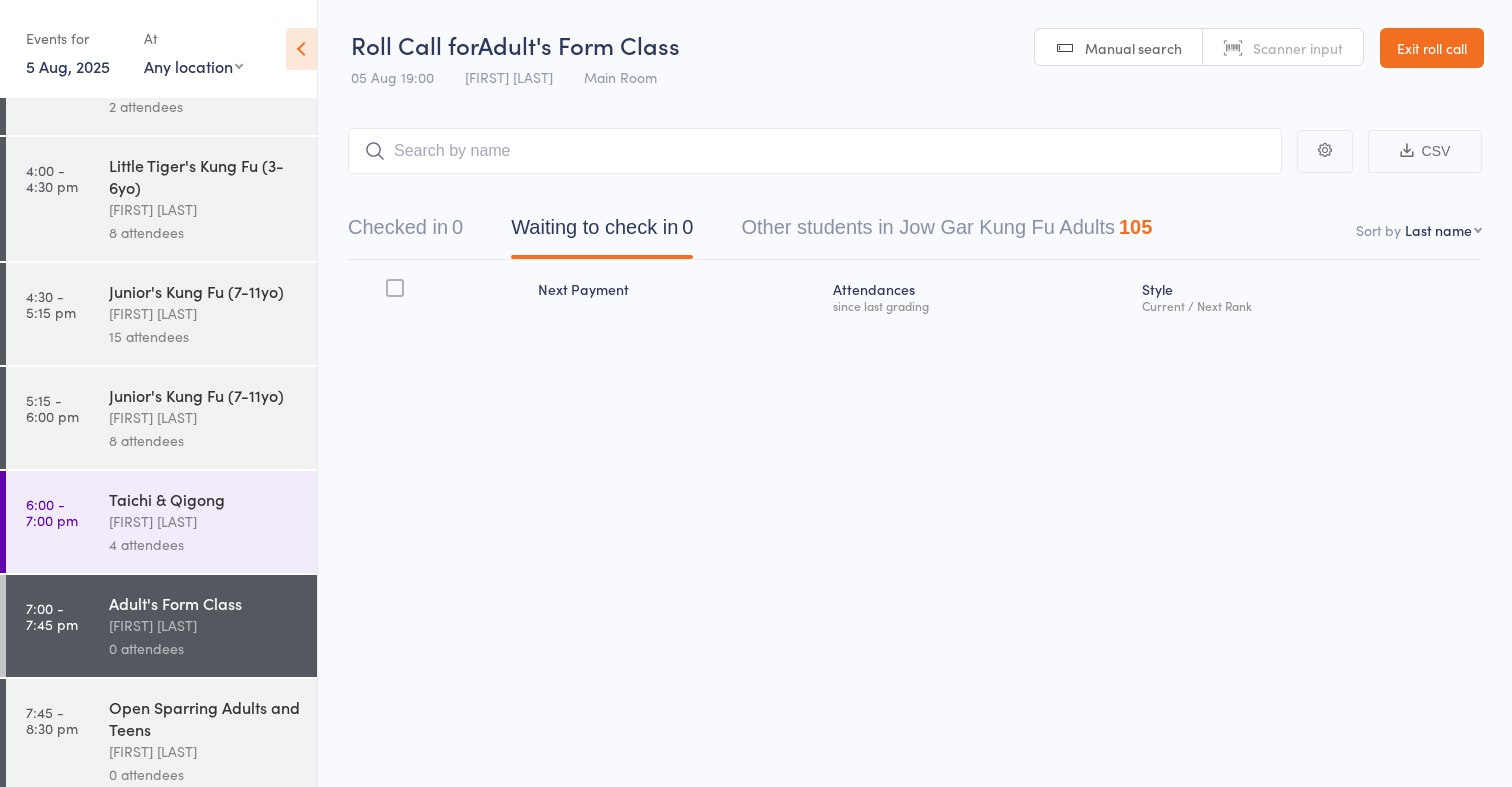 click at bounding box center (815, 151) 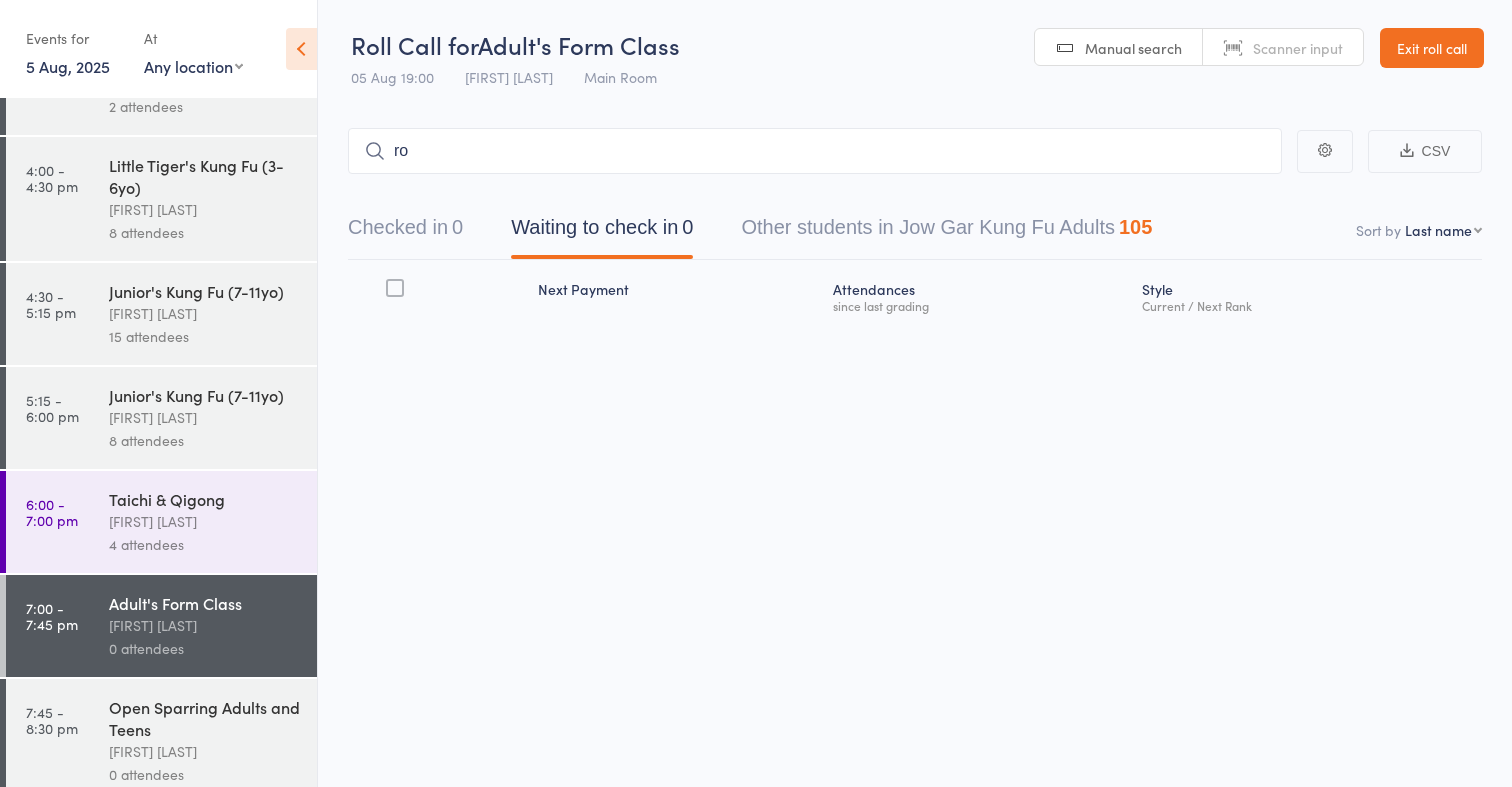 type on "r" 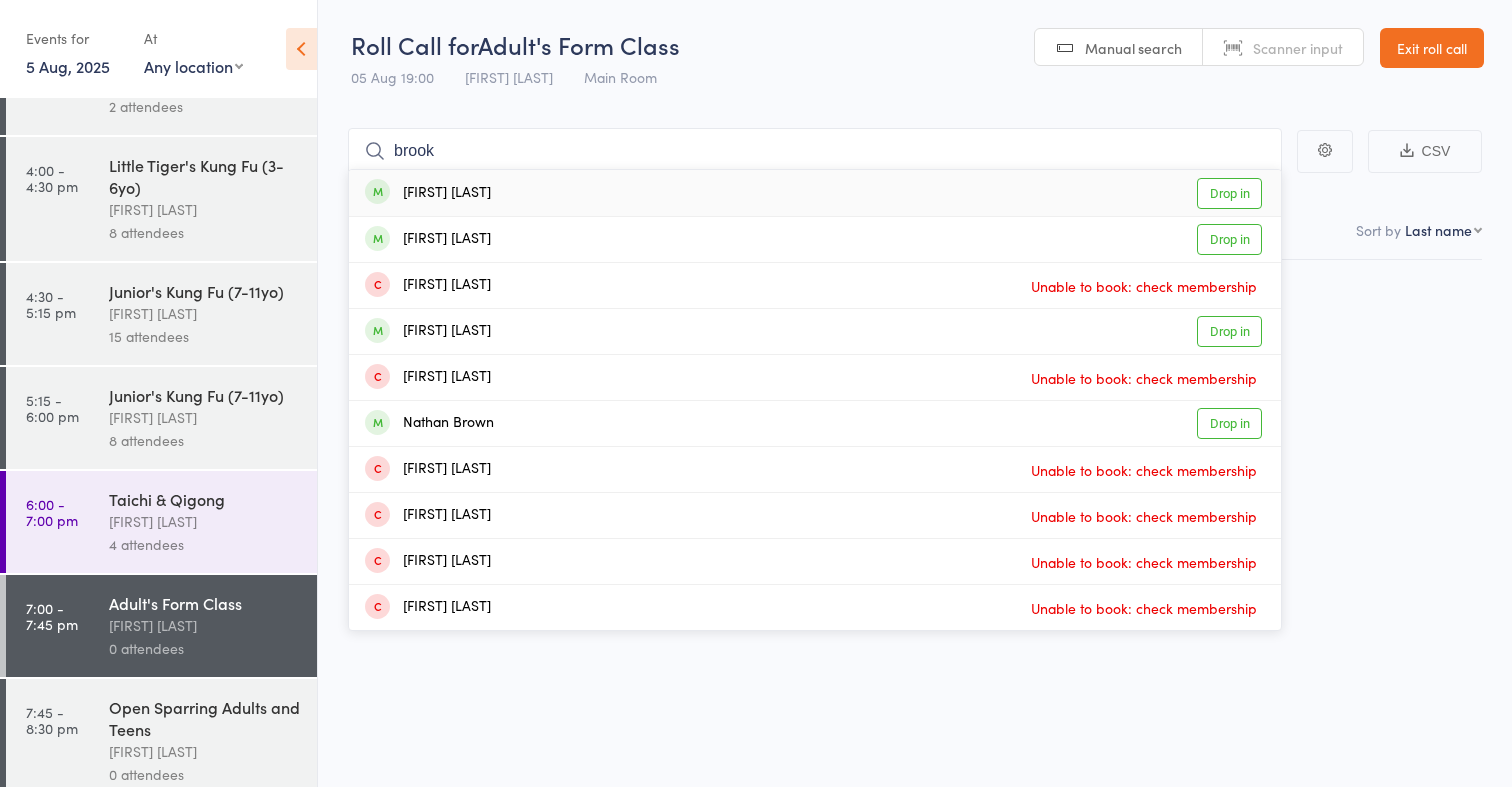type on "brook" 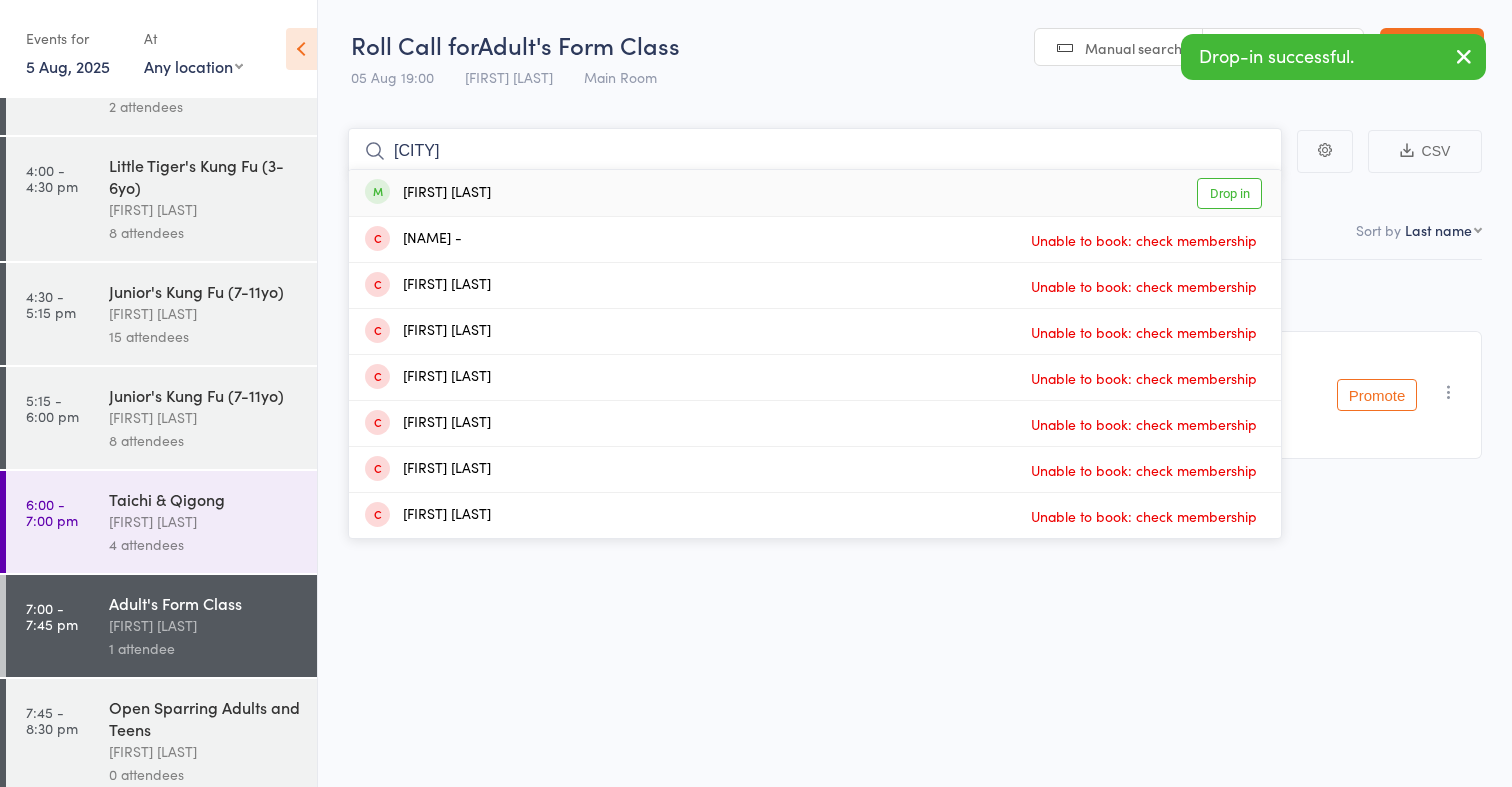 type on "[CITY]" 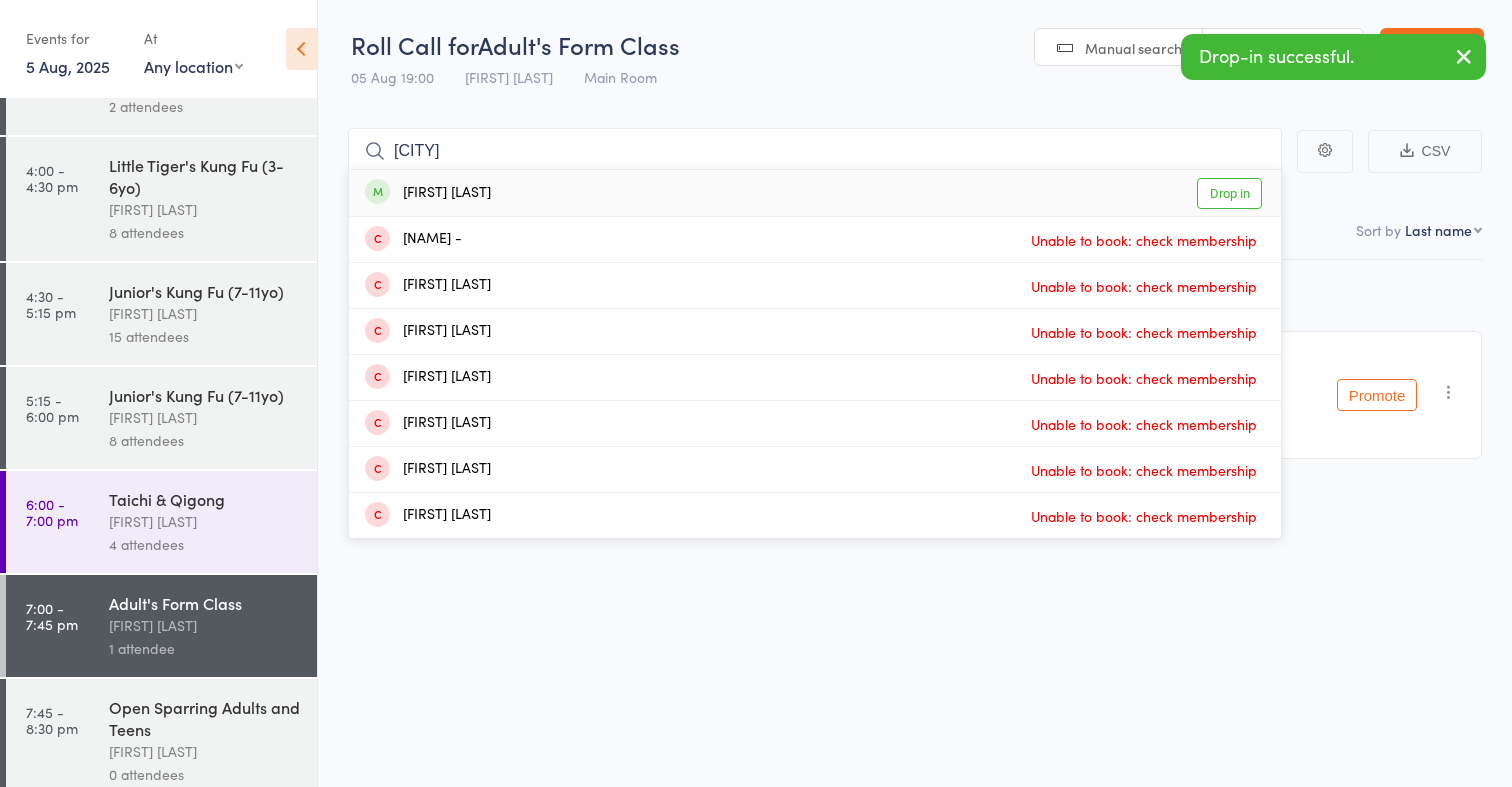 click on "[FIRST] [LAST]" at bounding box center [428, 193] 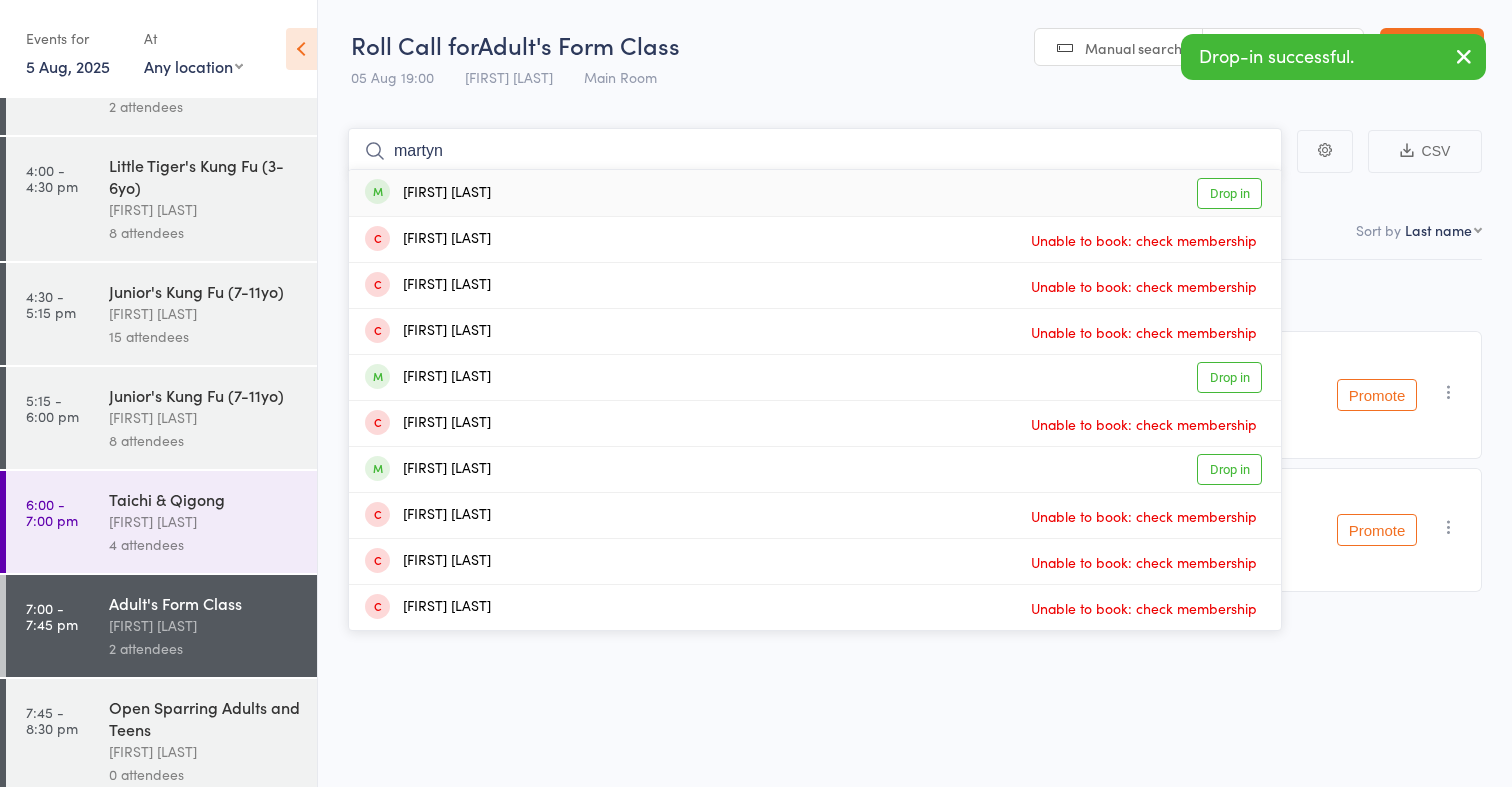 type on "martyn" 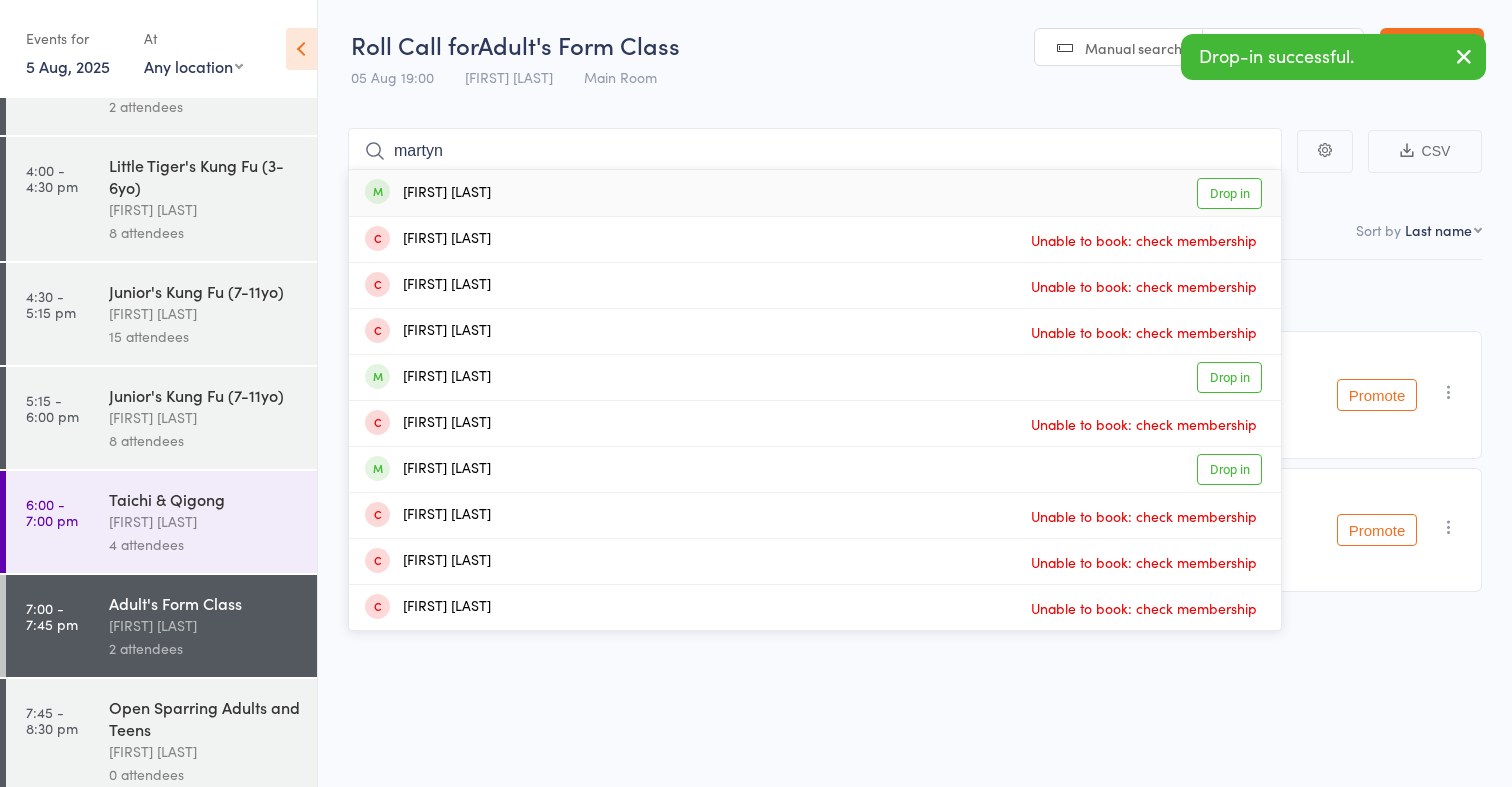 click on "Martyn Costello Drop in" at bounding box center (815, 193) 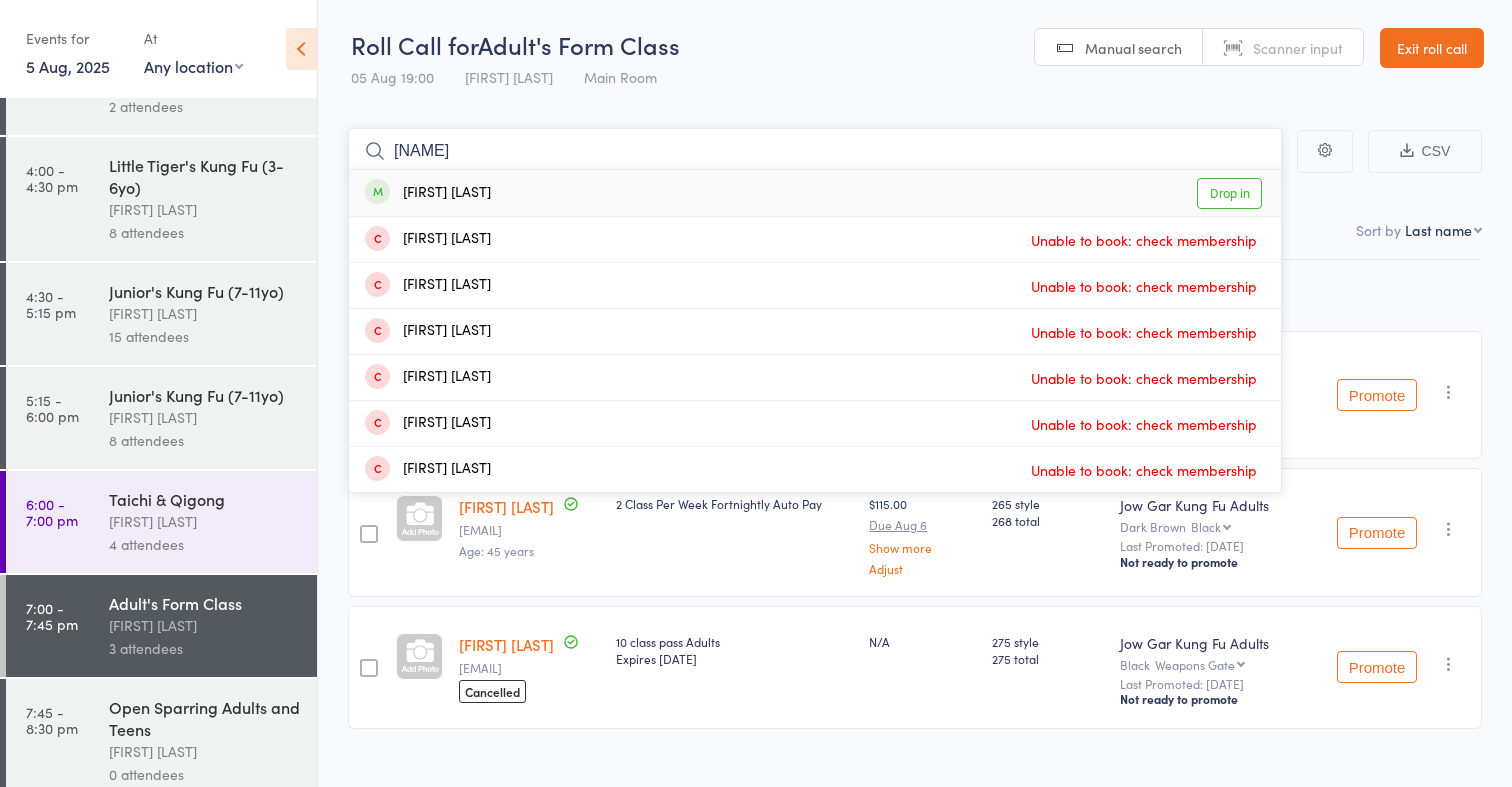 type on "daire" 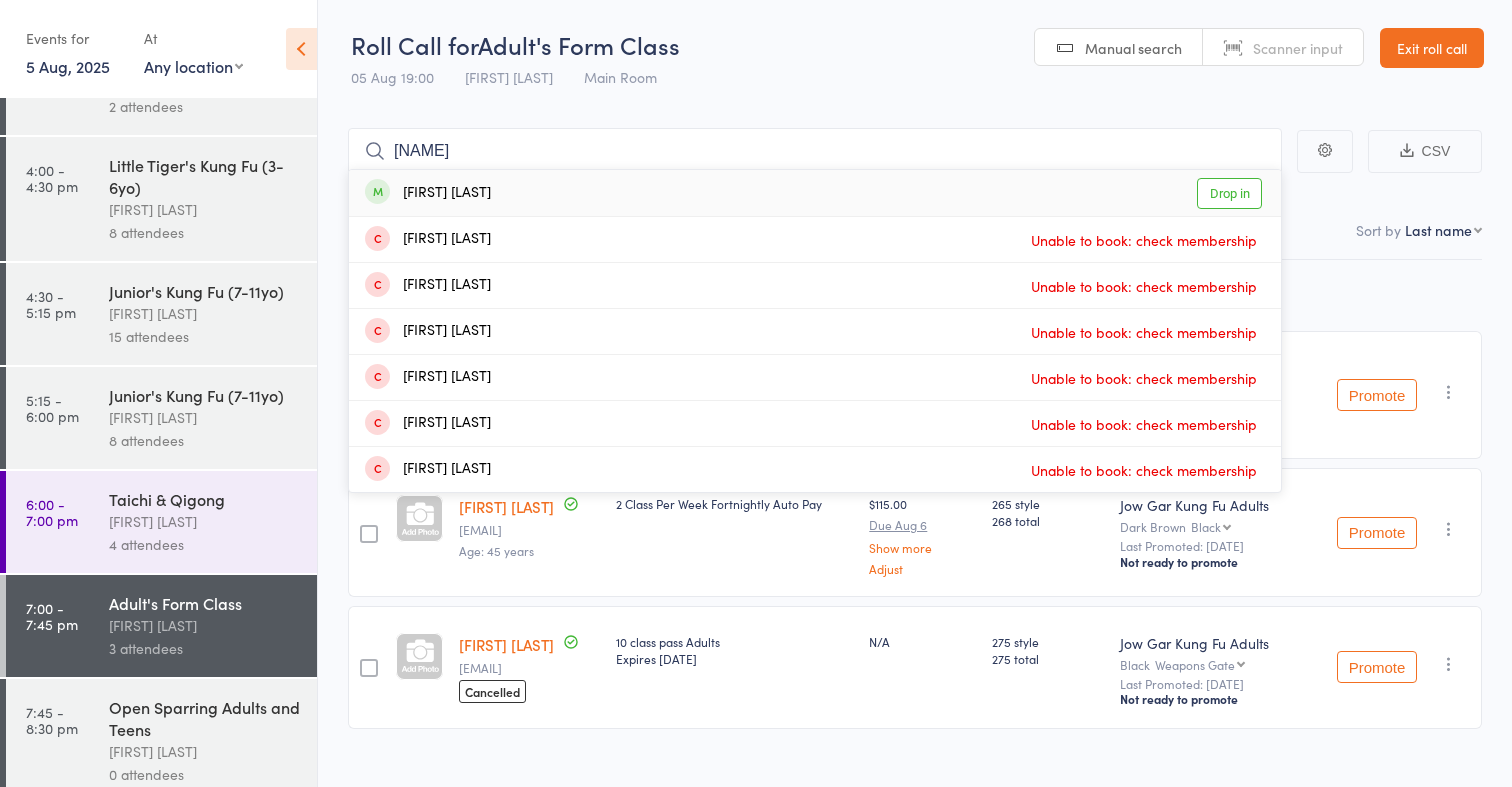 click on "Daire Dunne Drop in" at bounding box center (815, 193) 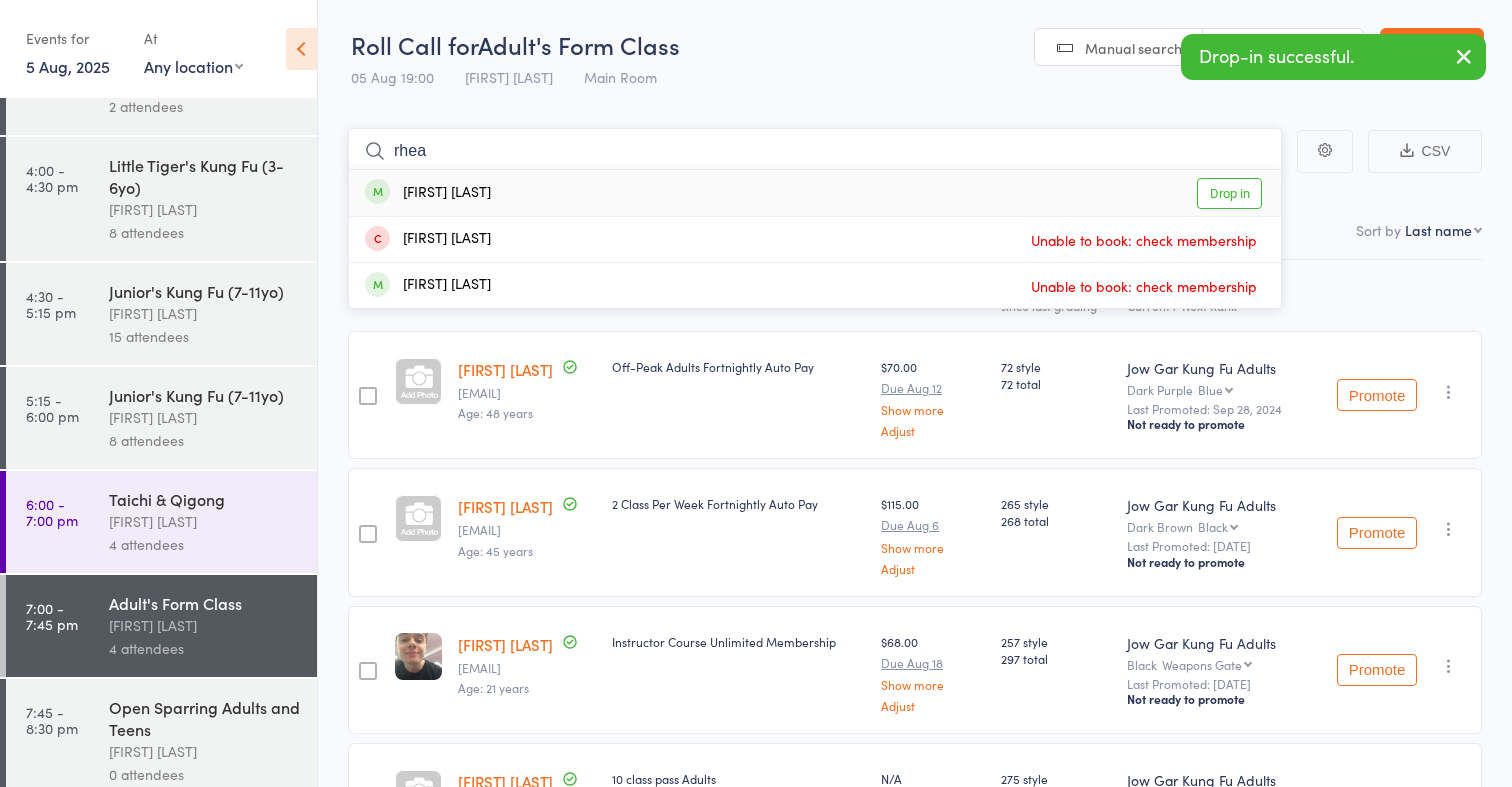 type on "rhea" 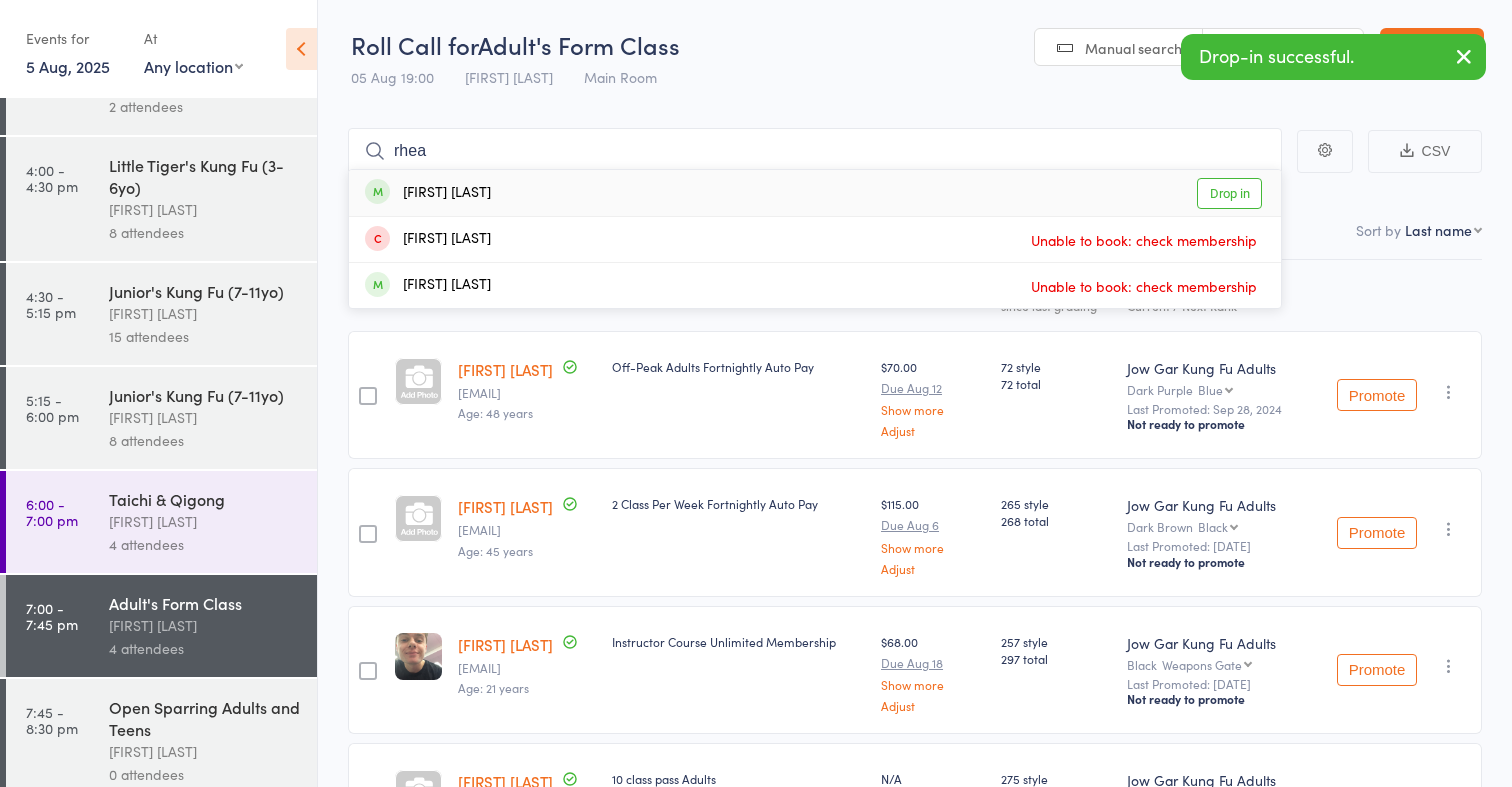 click on "Rhea Sullivan Drop in" at bounding box center (815, 193) 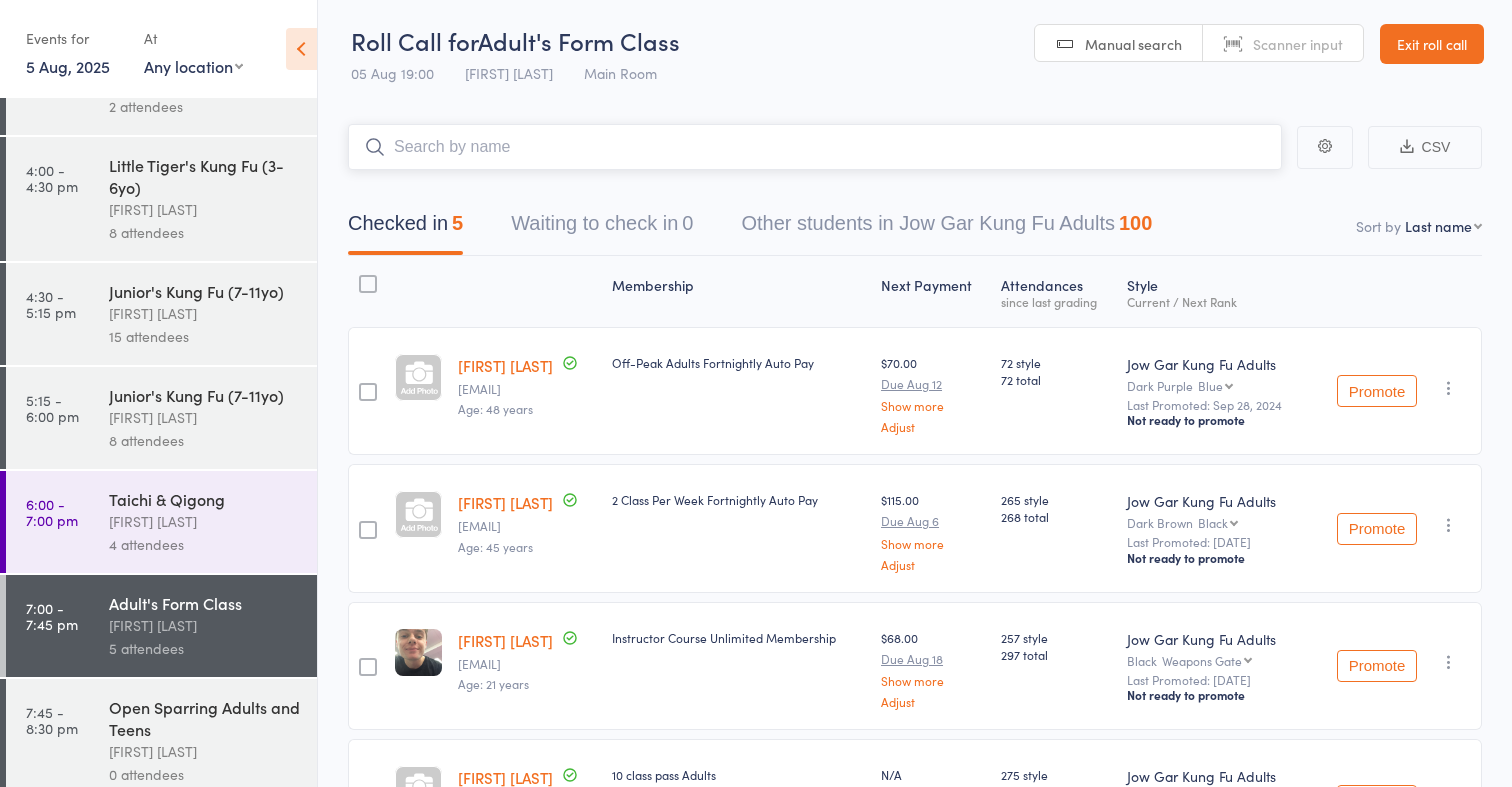 scroll, scrollTop: 3, scrollLeft: 0, axis: vertical 